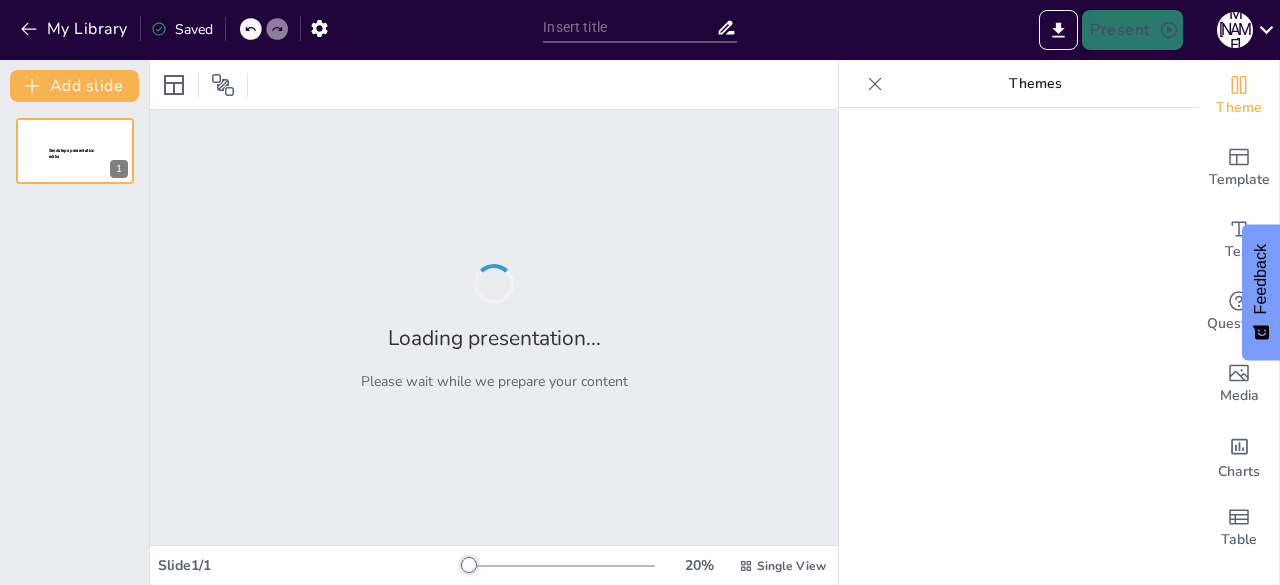 type on "Systems of Project Safety and Risk Management" 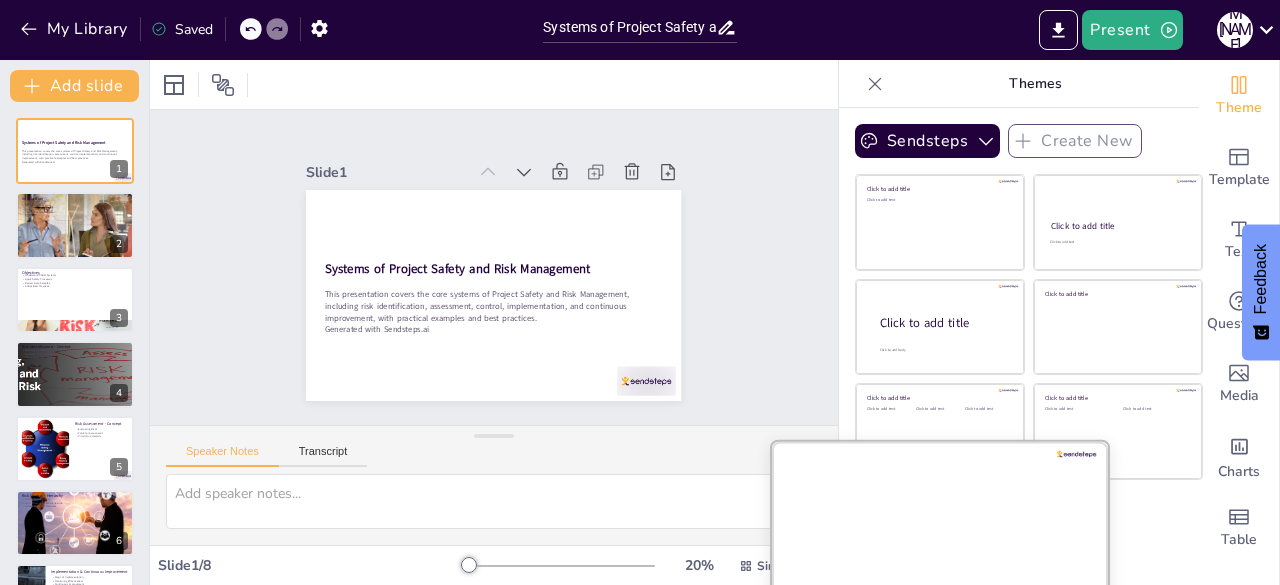 scroll, scrollTop: 0, scrollLeft: 0, axis: both 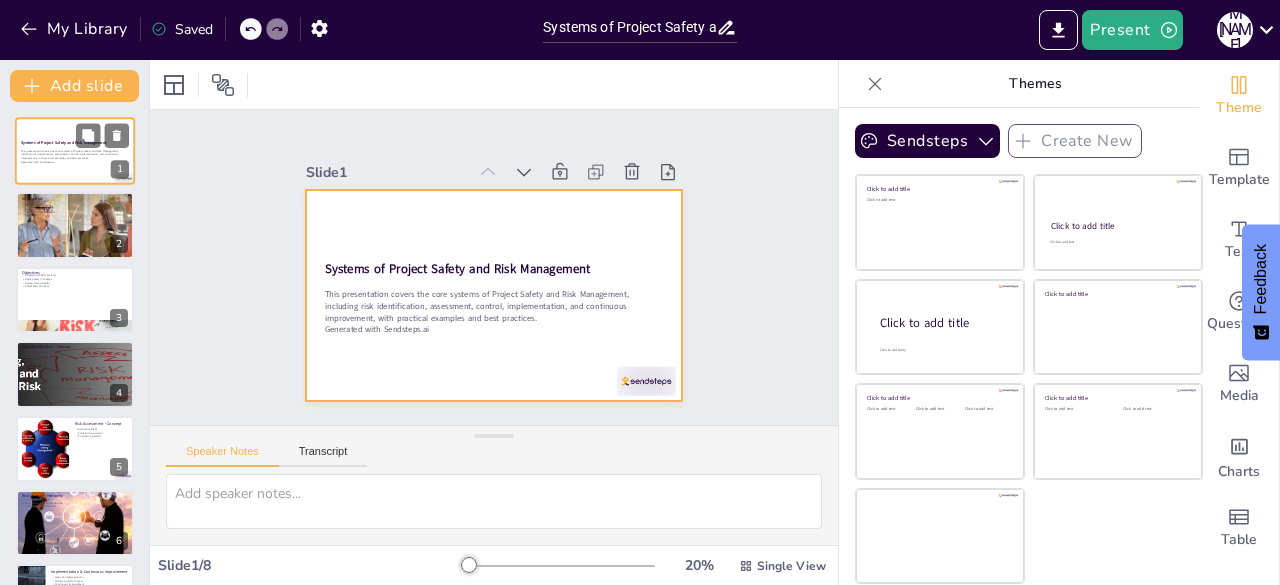 click at bounding box center [75, 151] 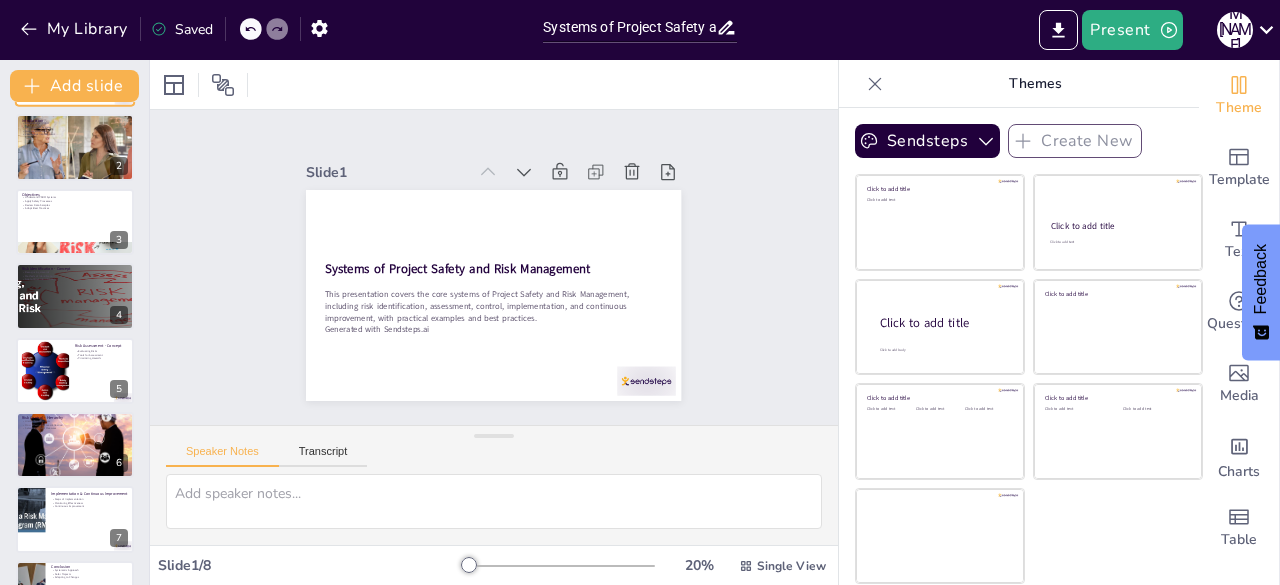 scroll, scrollTop: 80, scrollLeft: 0, axis: vertical 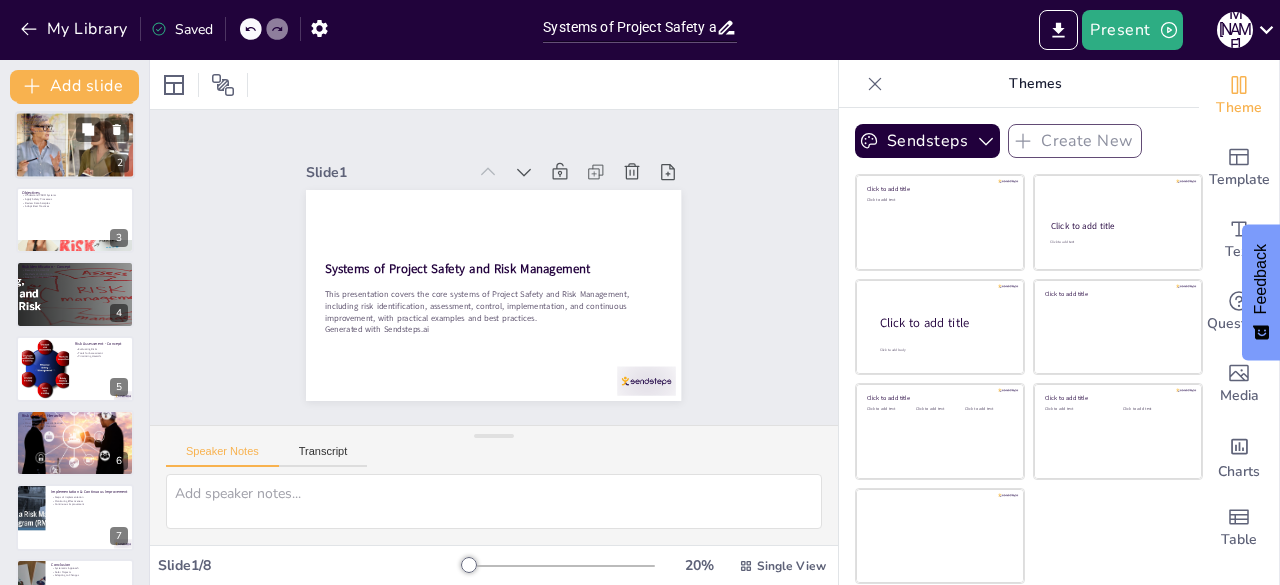 click at bounding box center [74, 146] 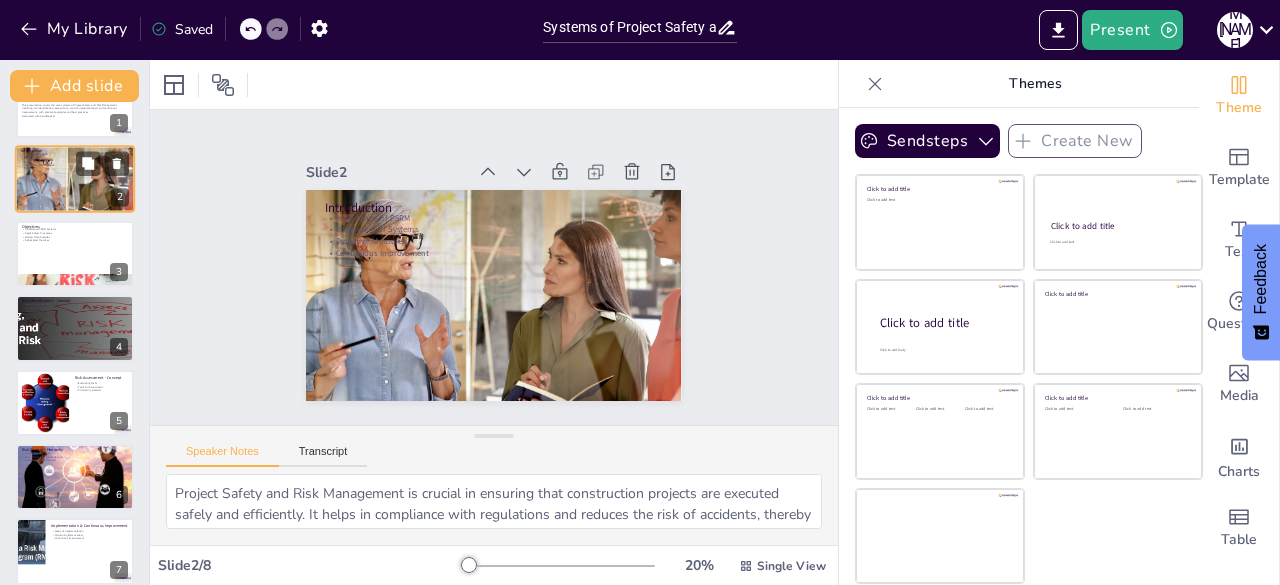 scroll, scrollTop: 0, scrollLeft: 0, axis: both 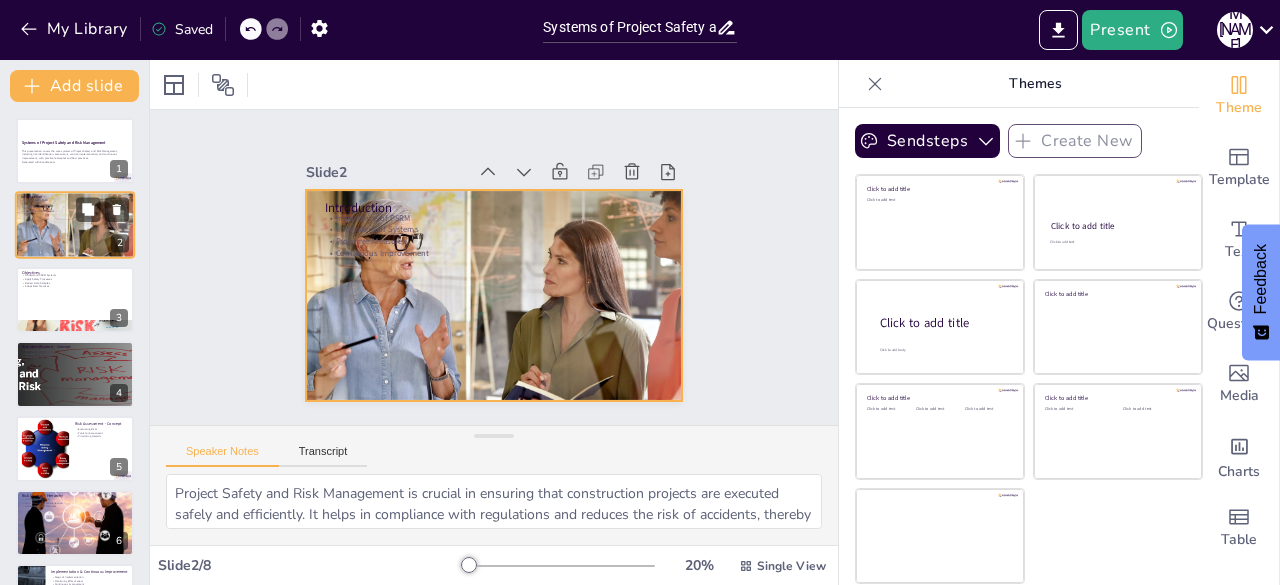 click at bounding box center [74, 226] 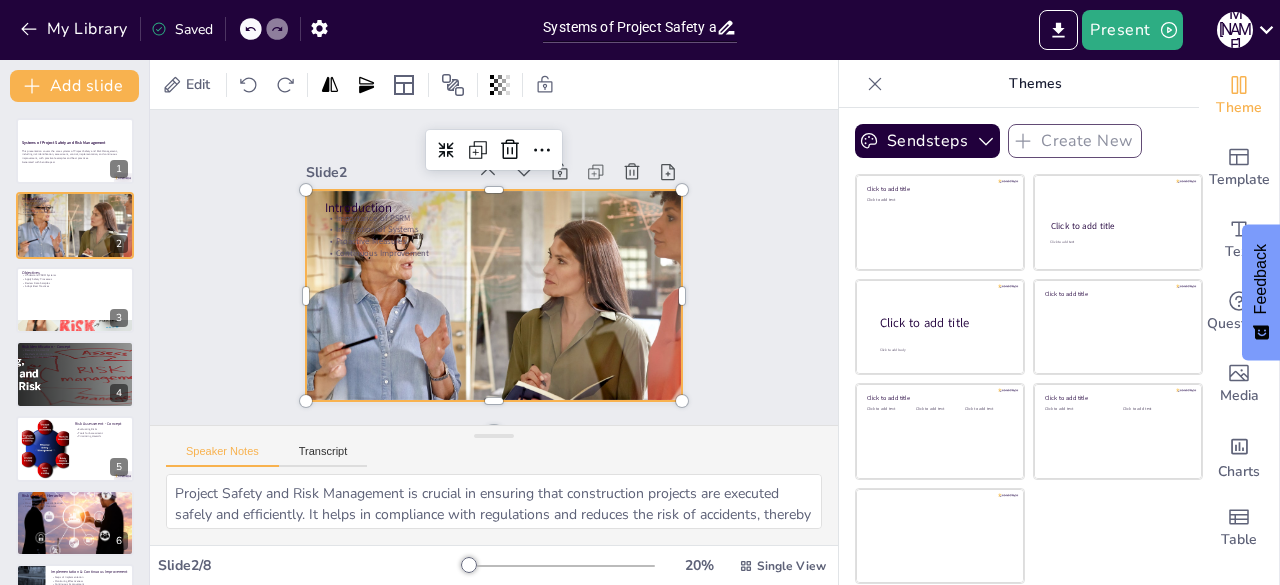 click at bounding box center [482, 242] 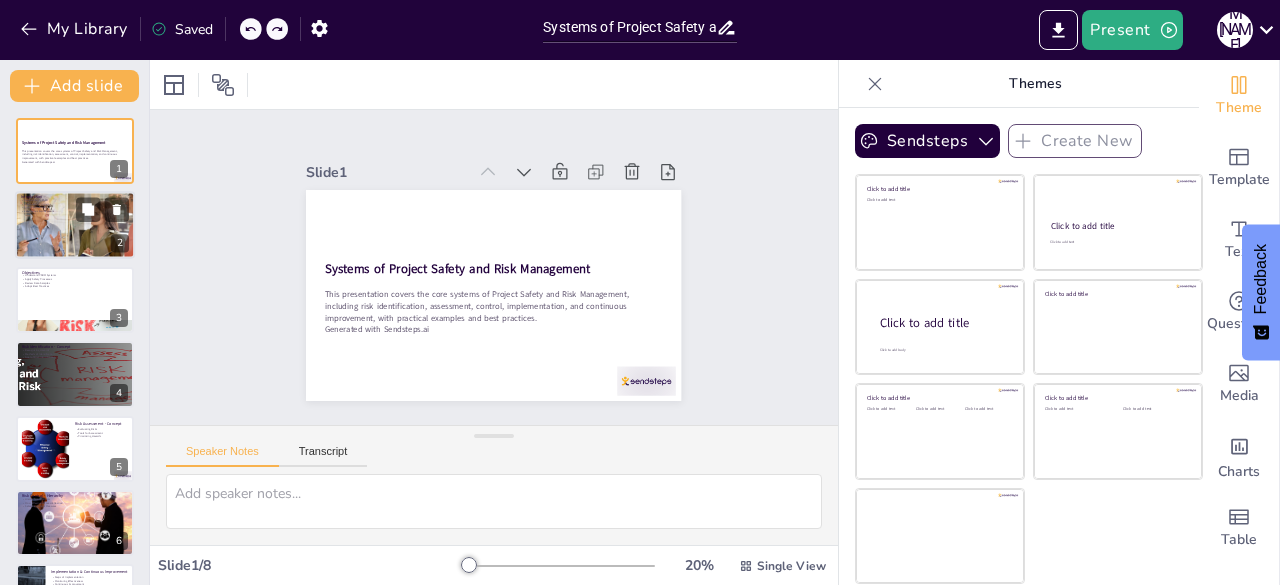 click at bounding box center (74, 226) 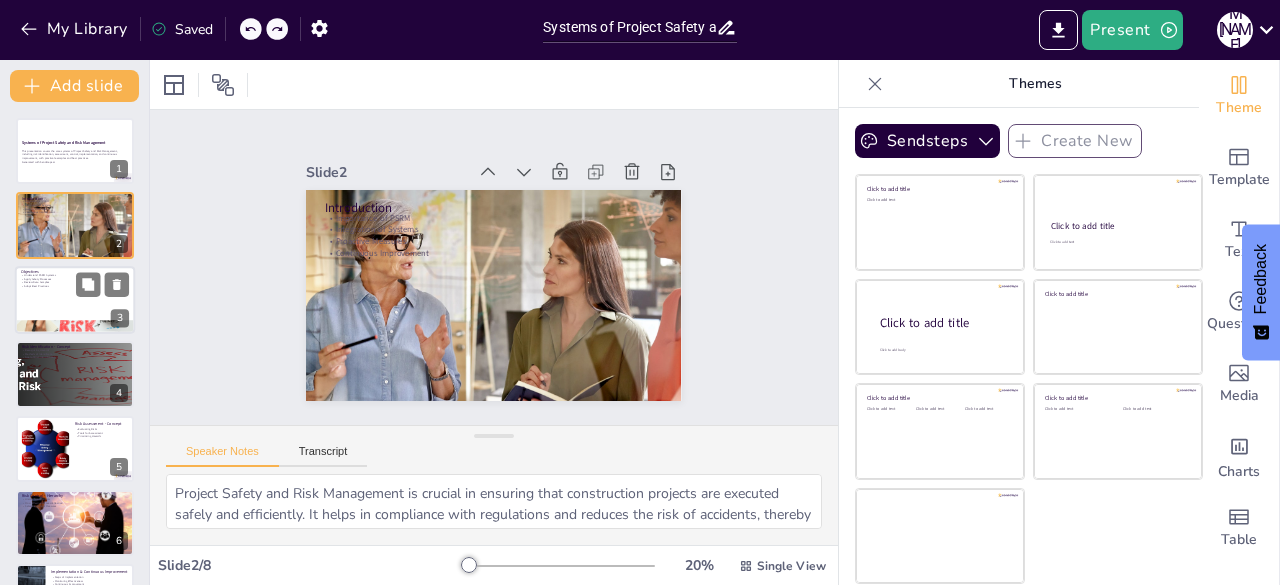 click on "Review Data Samples" at bounding box center [75, 283] 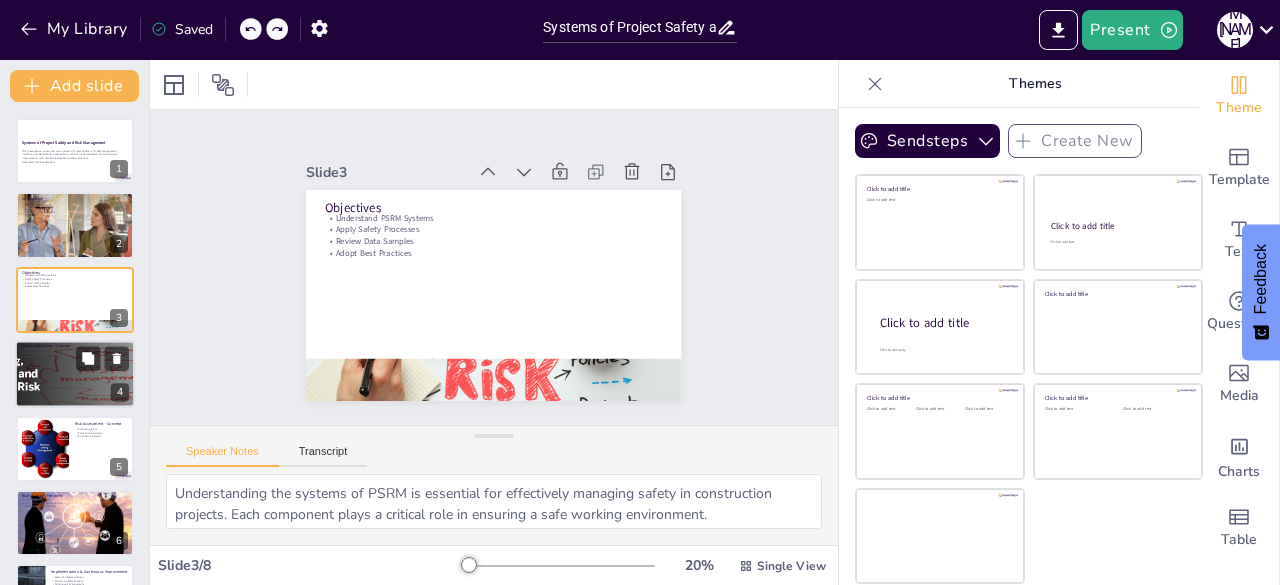 click at bounding box center [75, 374] 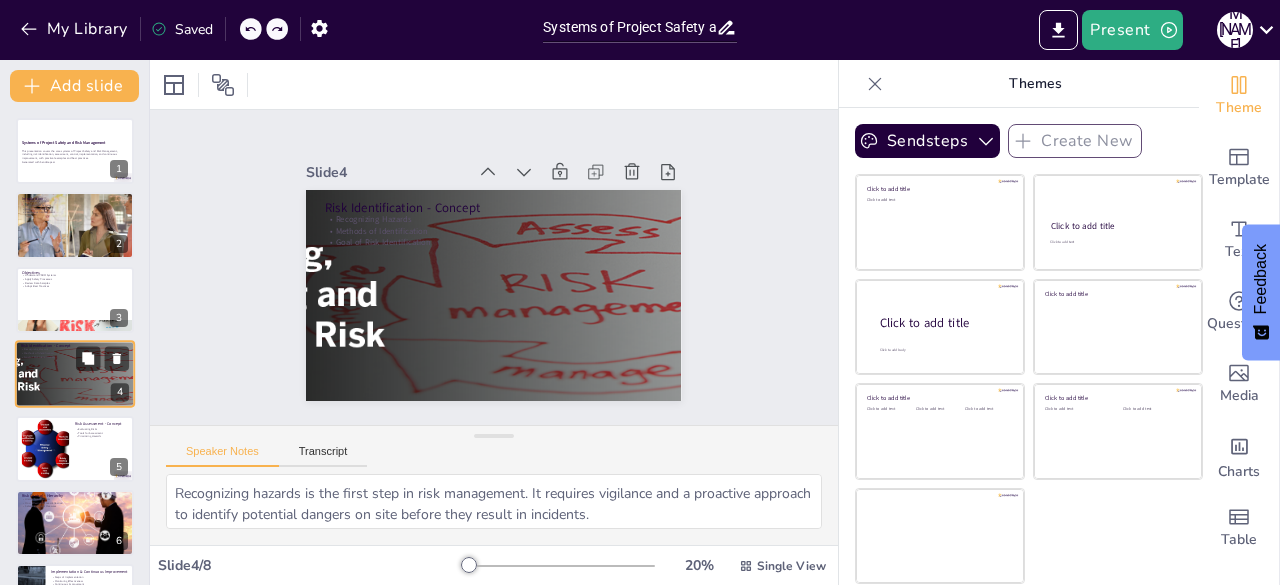 scroll, scrollTop: 30, scrollLeft: 0, axis: vertical 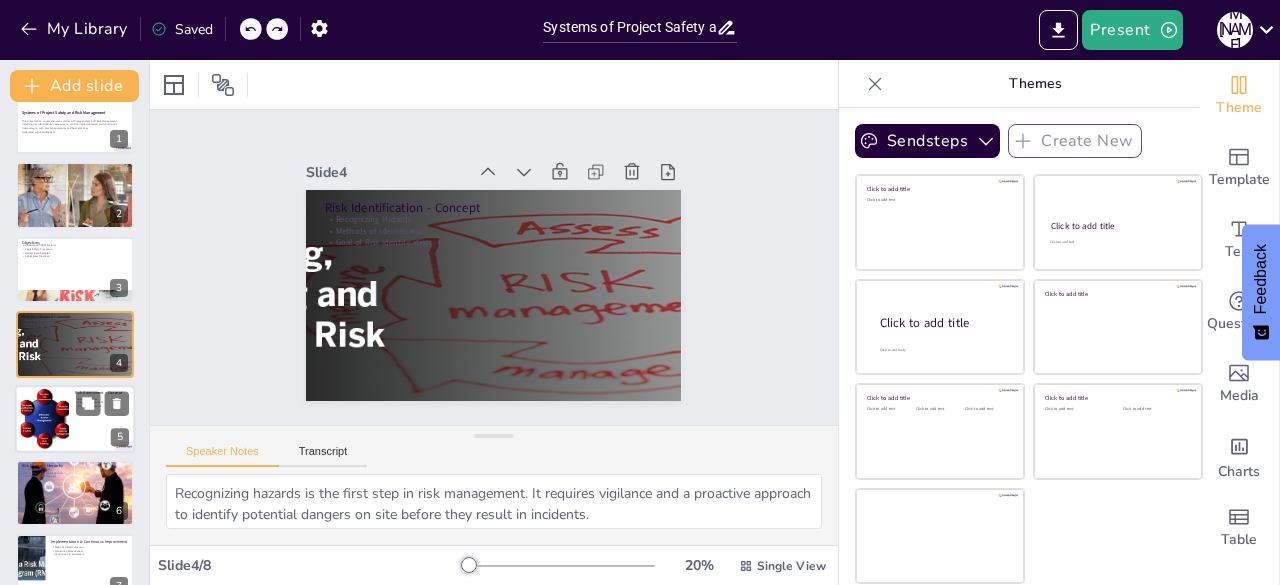 click at bounding box center (45, 418) 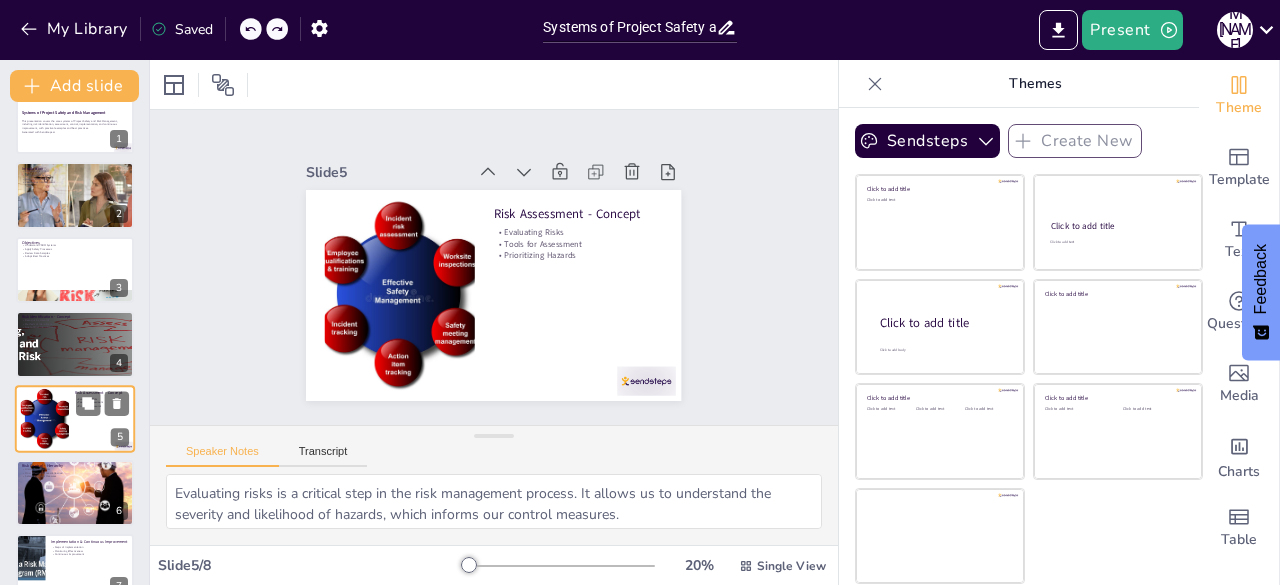scroll, scrollTop: 105, scrollLeft: 0, axis: vertical 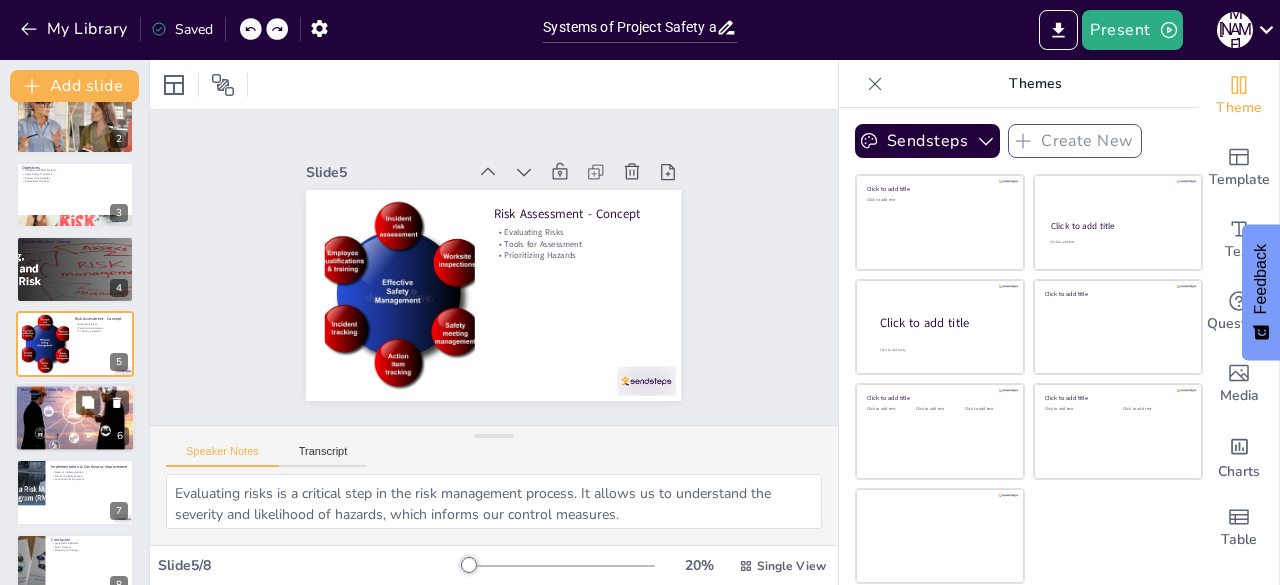 click at bounding box center [75, 417] 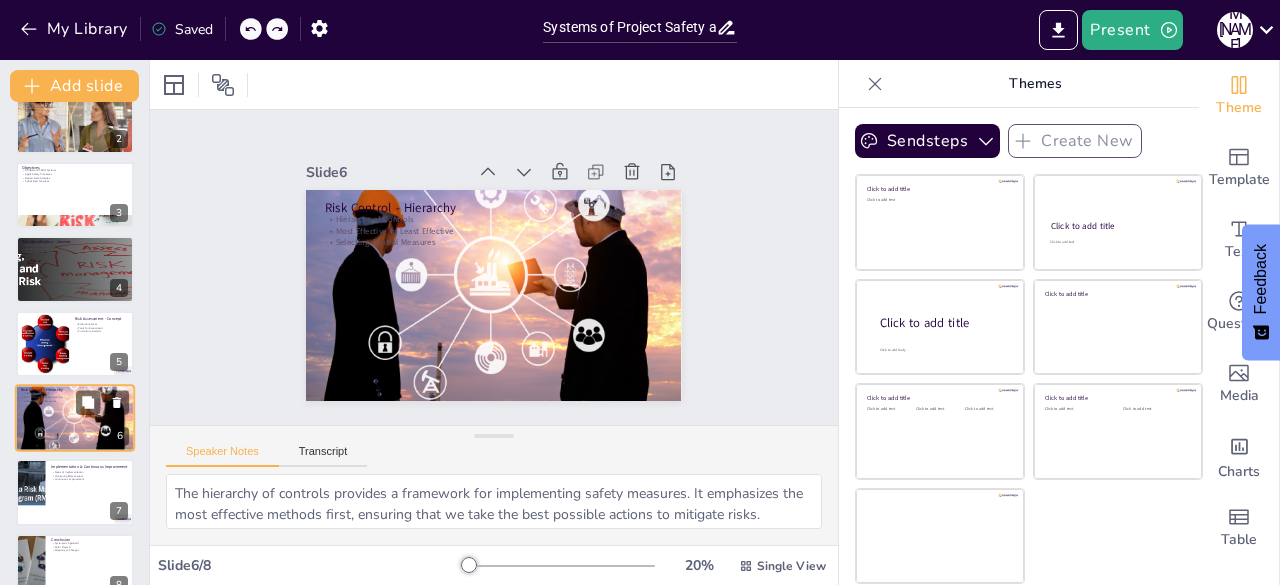 scroll, scrollTop: 136, scrollLeft: 0, axis: vertical 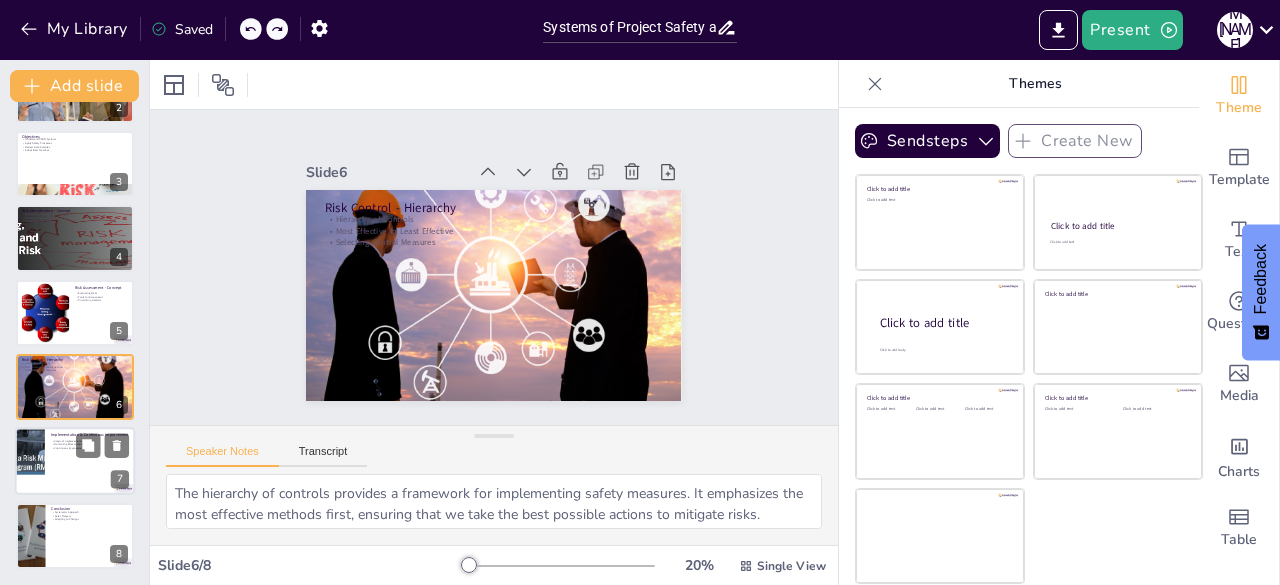 click at bounding box center [75, 462] 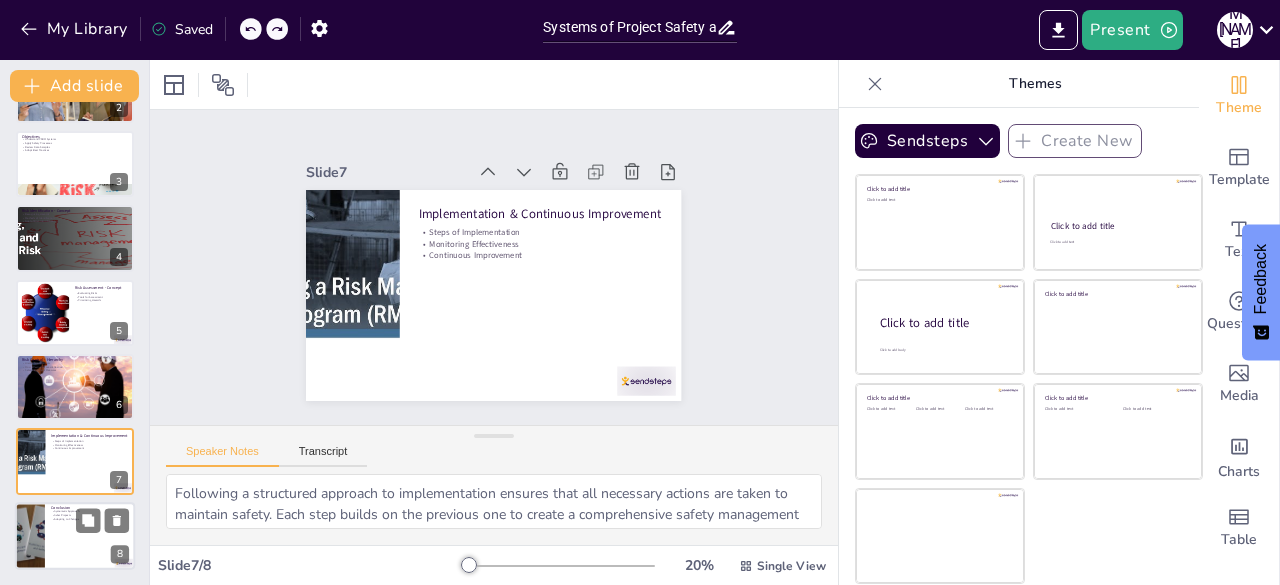 click at bounding box center [75, 536] 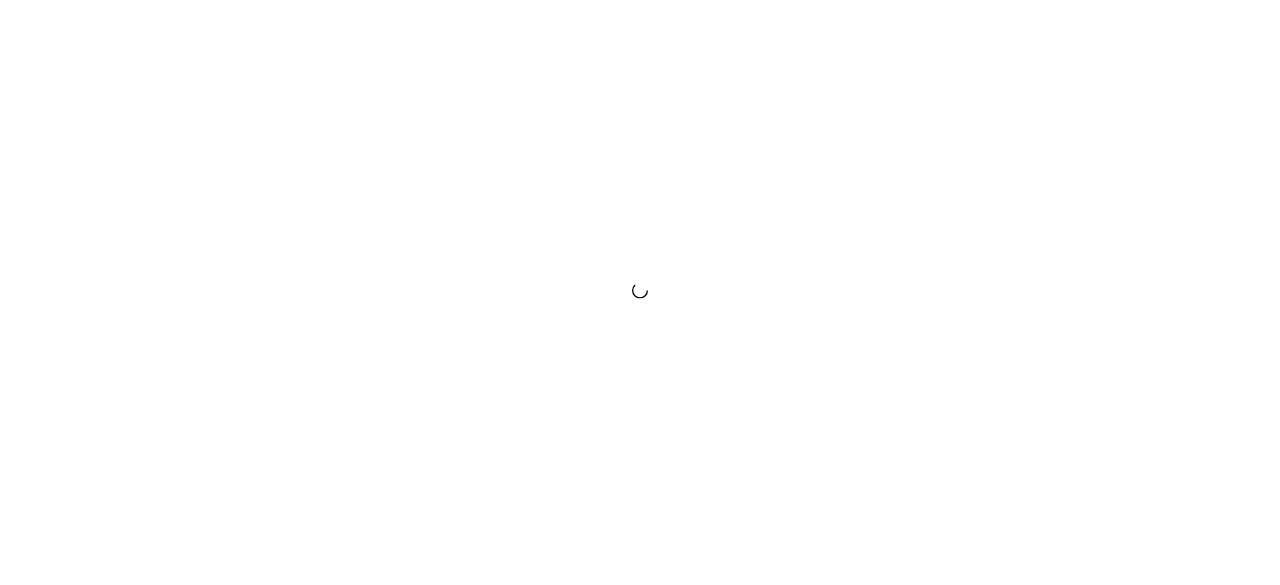 scroll, scrollTop: 0, scrollLeft: 0, axis: both 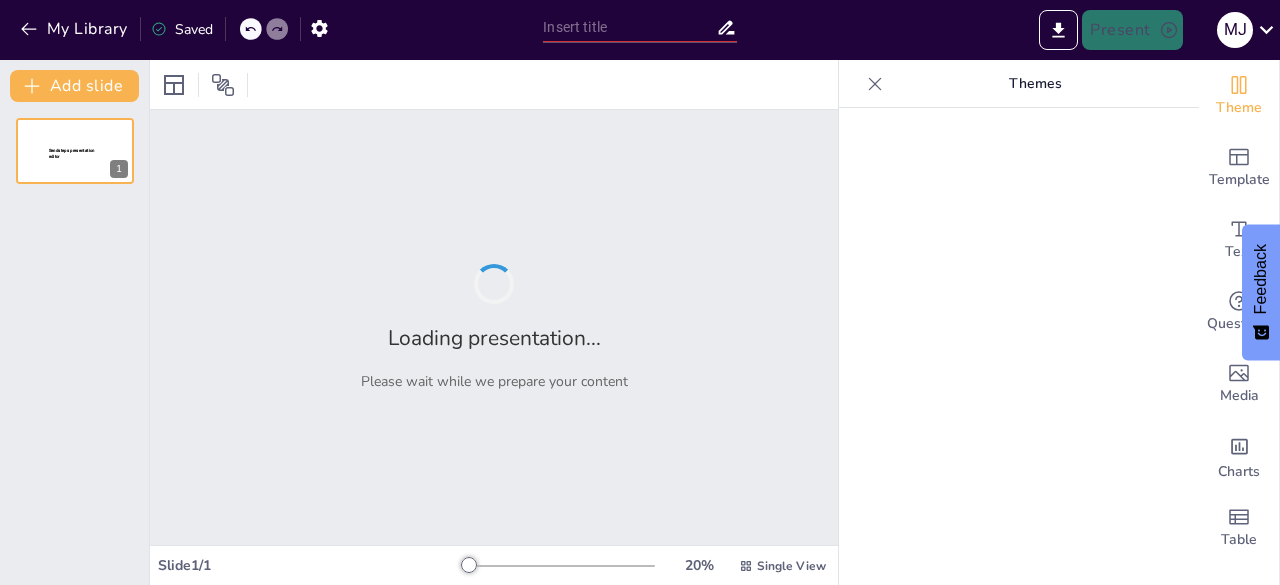 type on "Systems of Project Safety and Risk Management" 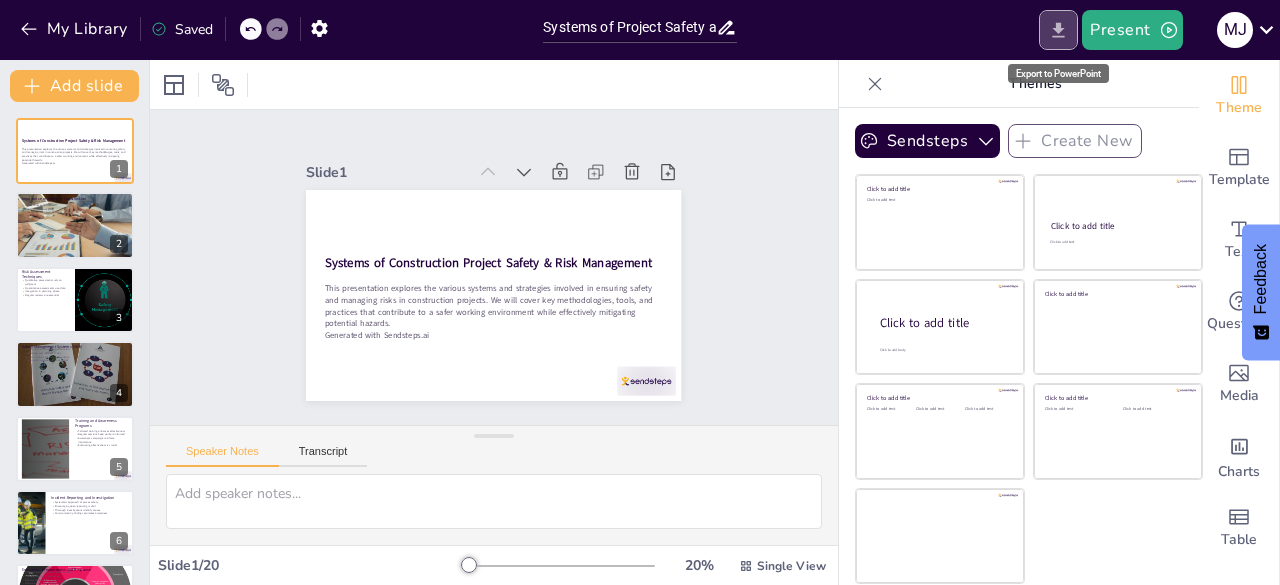 click 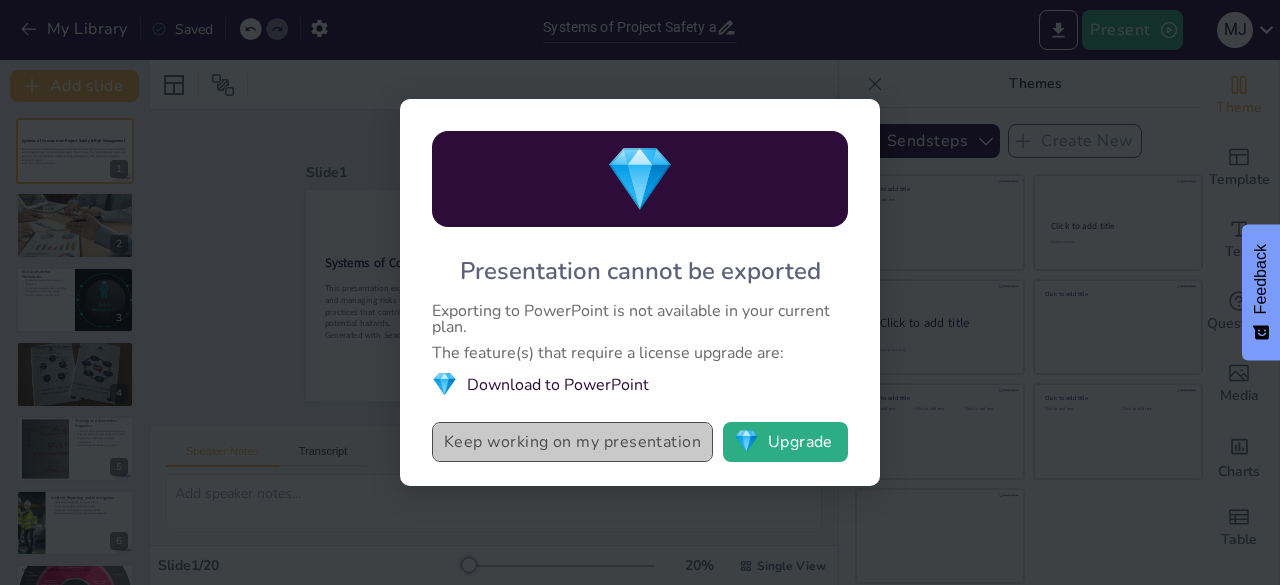 click on "Keep working on my presentation" at bounding box center [572, 442] 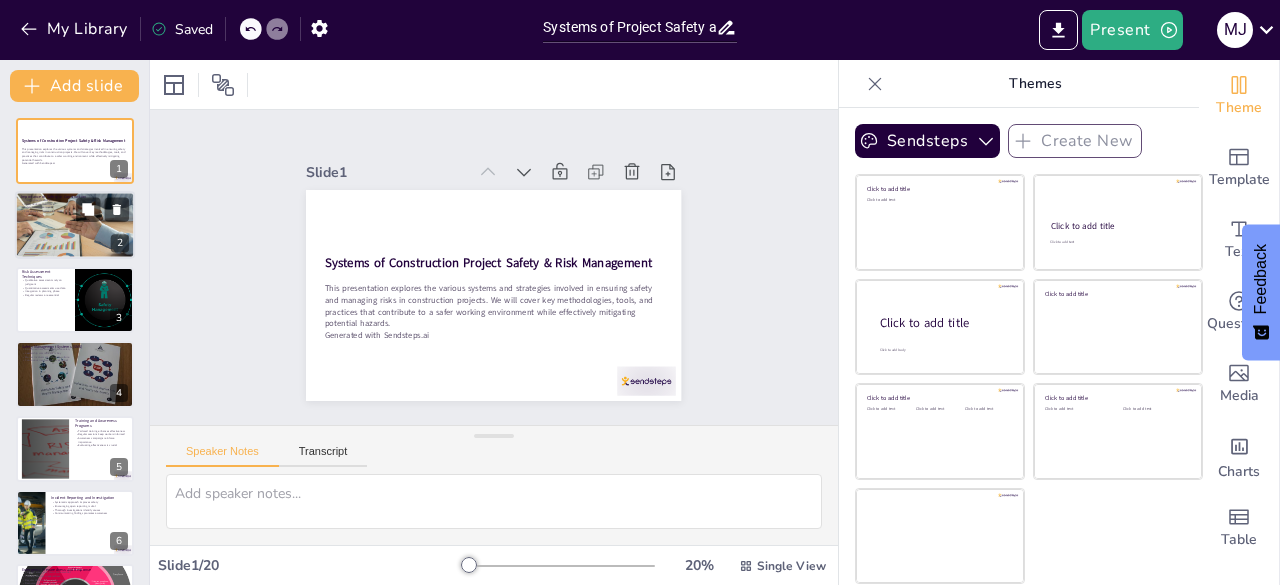 click at bounding box center [75, 225] 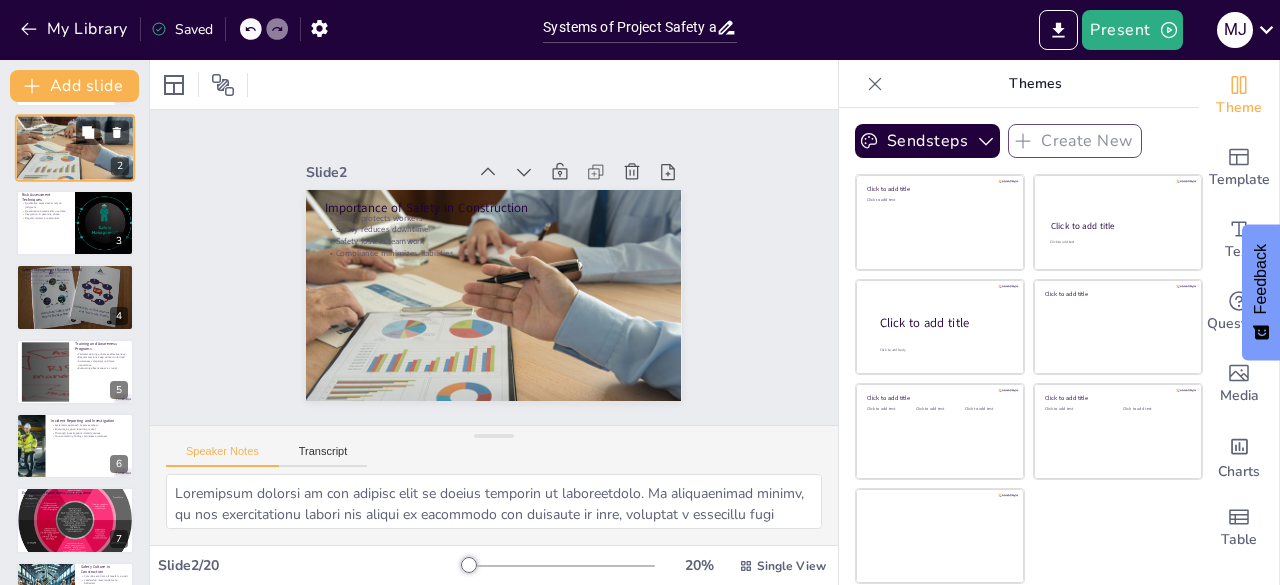 scroll, scrollTop: 80, scrollLeft: 0, axis: vertical 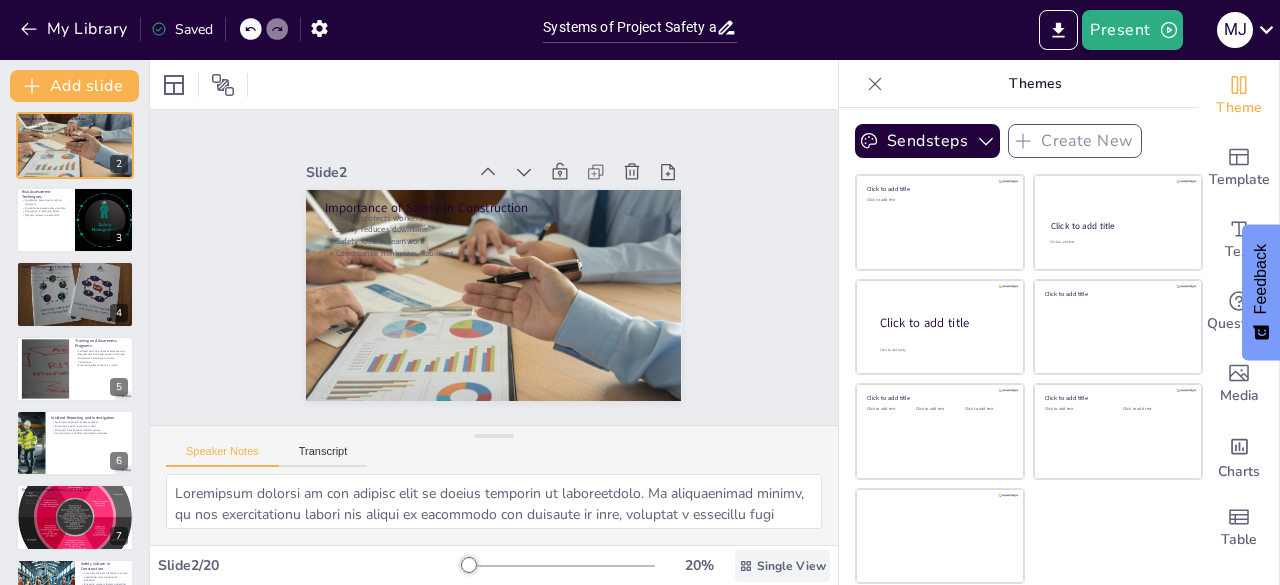 click 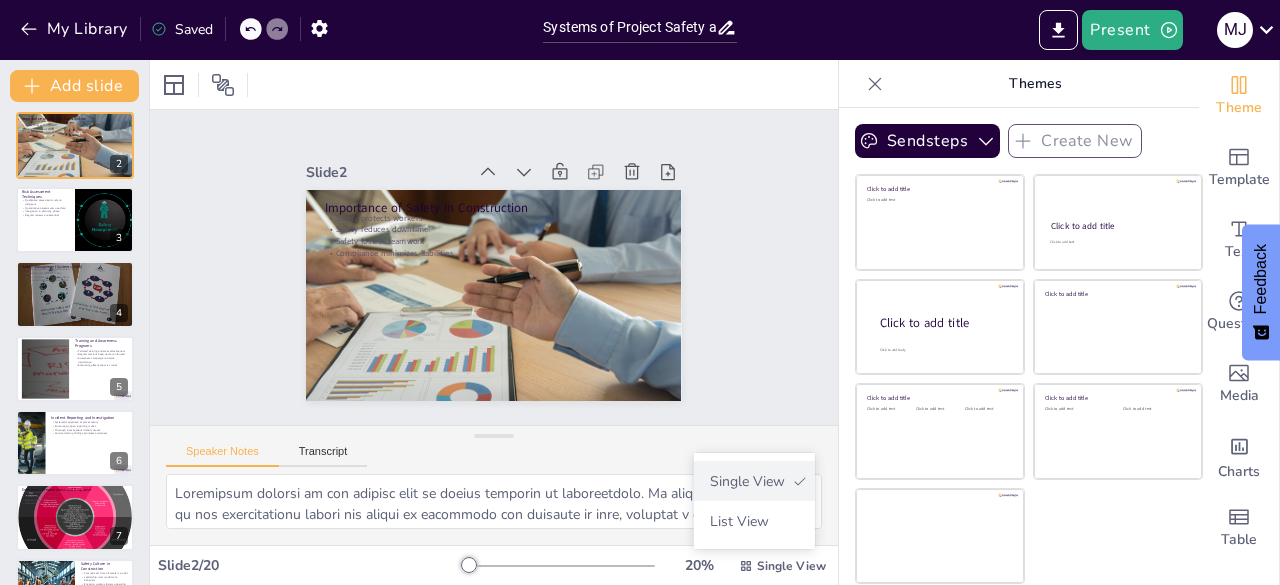 click on "Single View" at bounding box center [747, 481] 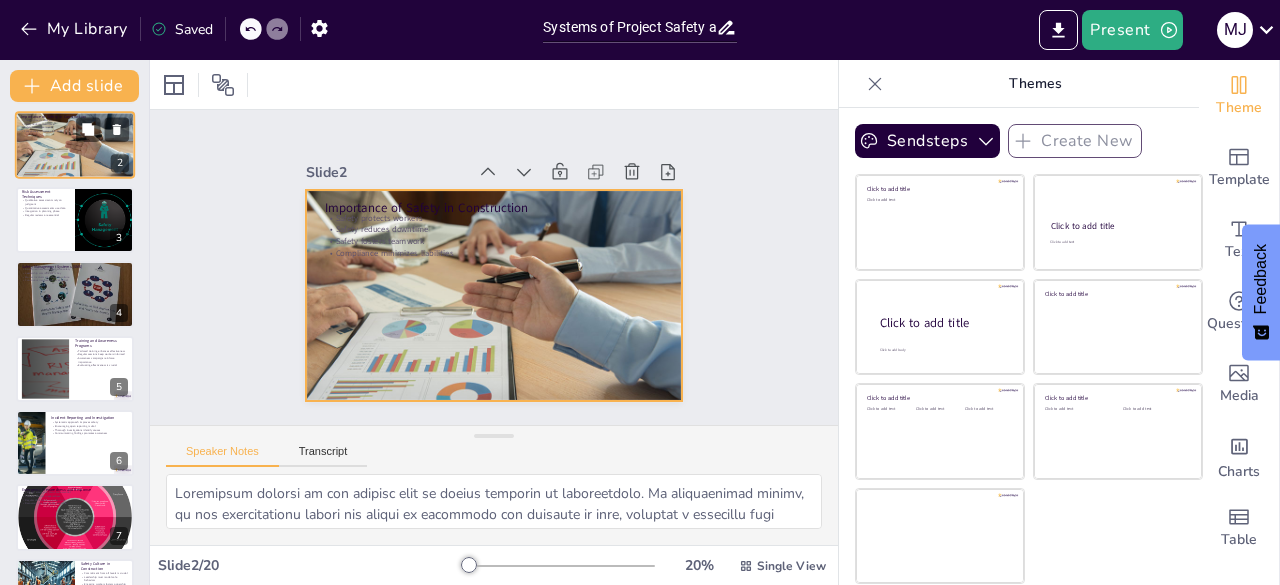click at bounding box center [75, 145] 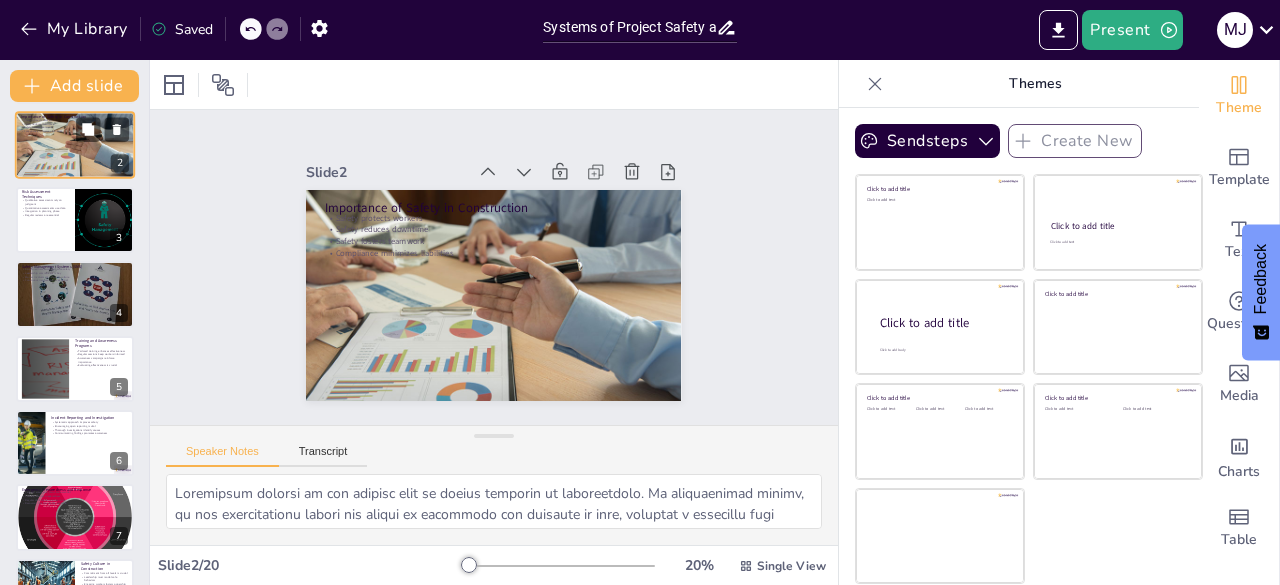 scroll, scrollTop: 0, scrollLeft: 0, axis: both 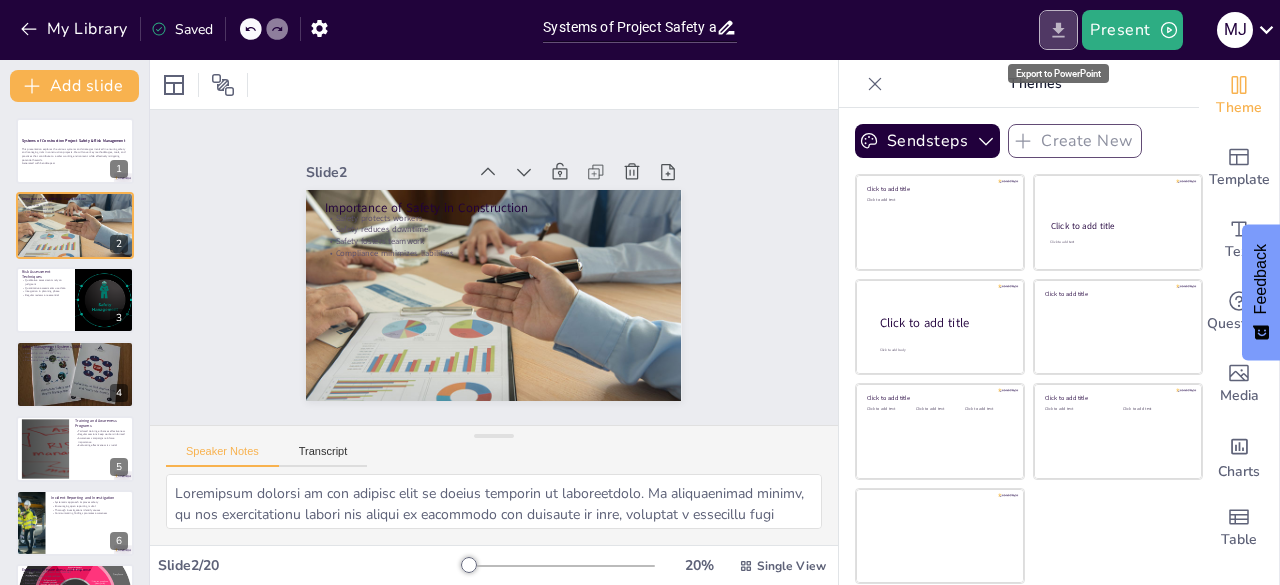 click at bounding box center (1058, 30) 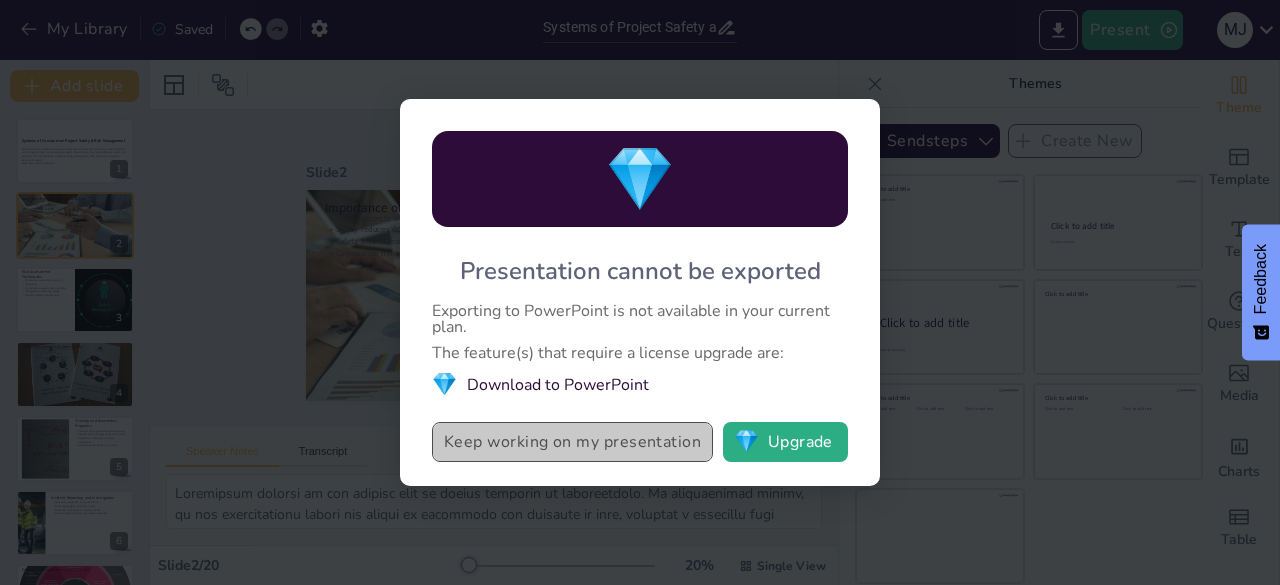 click on "Keep working on my presentation" at bounding box center (572, 442) 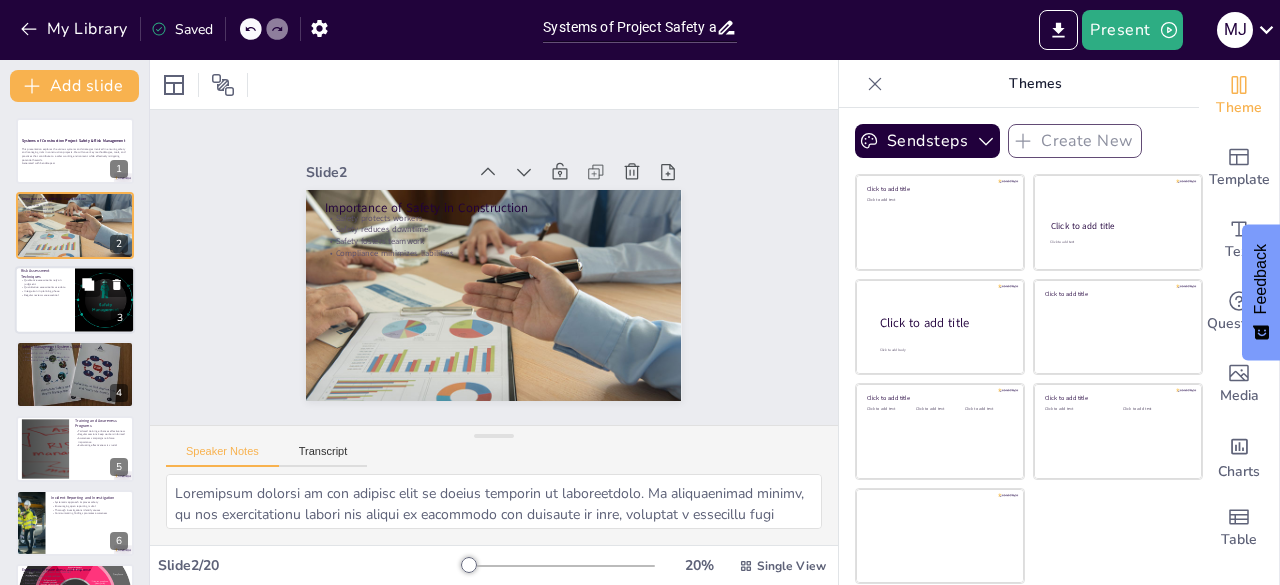 click at bounding box center (104, 300) 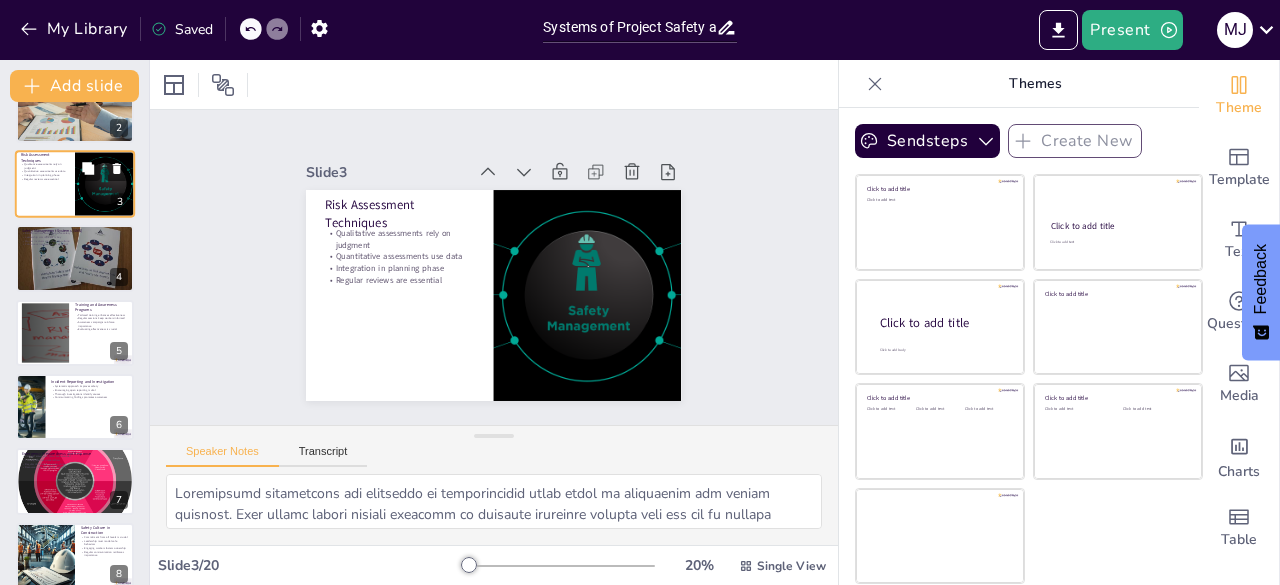 scroll, scrollTop: 120, scrollLeft: 0, axis: vertical 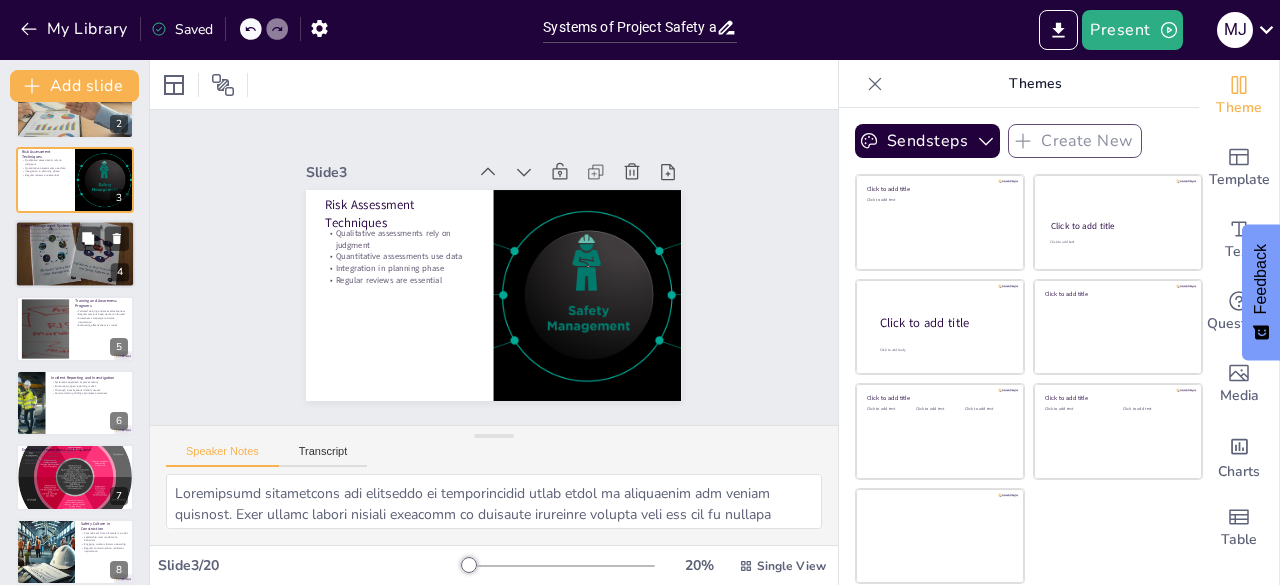click at bounding box center (75, 254) 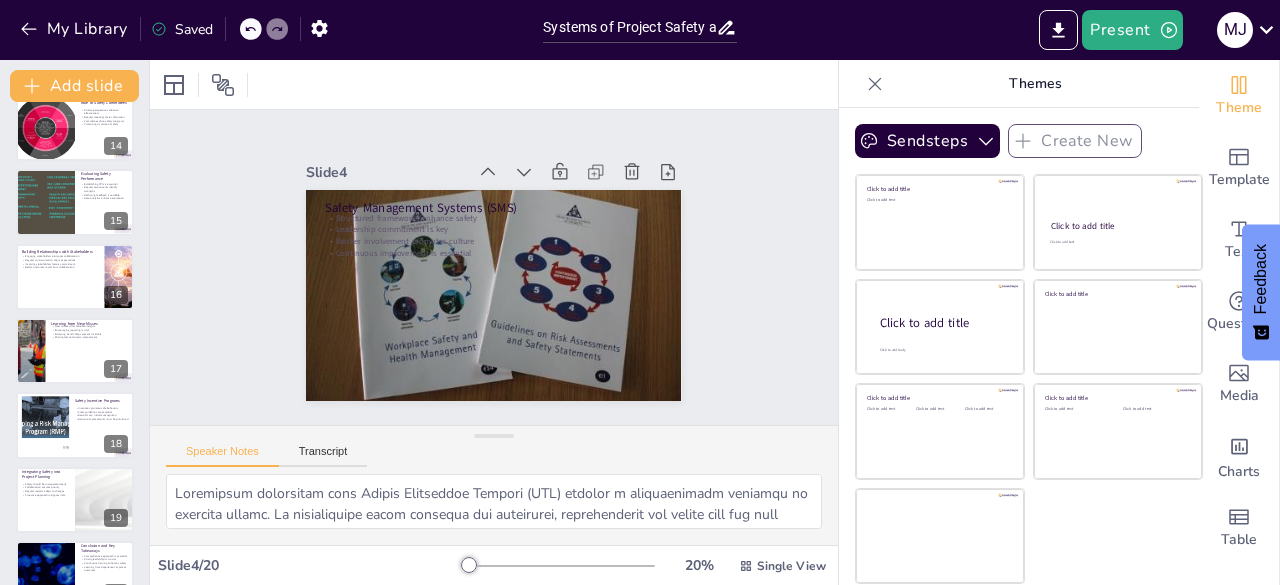 scroll, scrollTop: 1028, scrollLeft: 0, axis: vertical 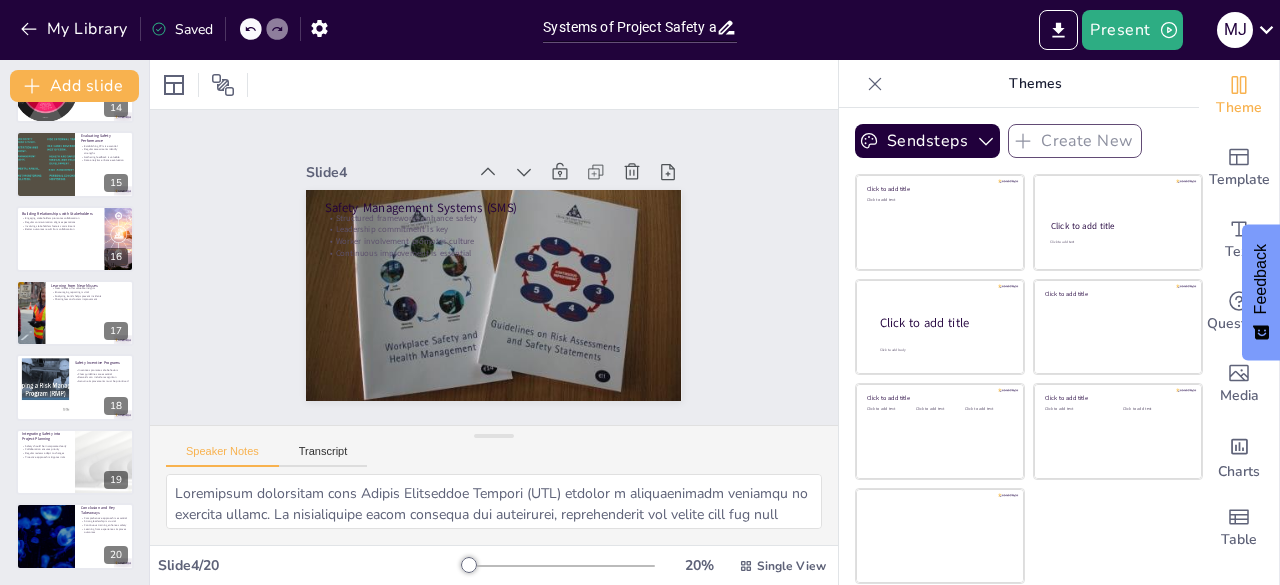 click 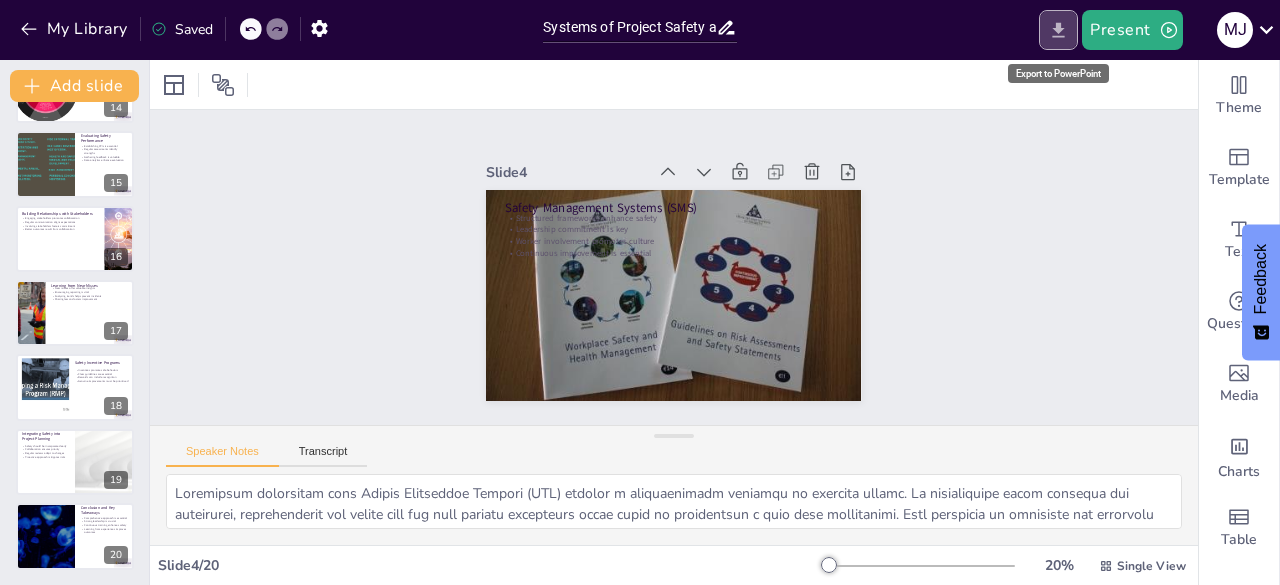 click 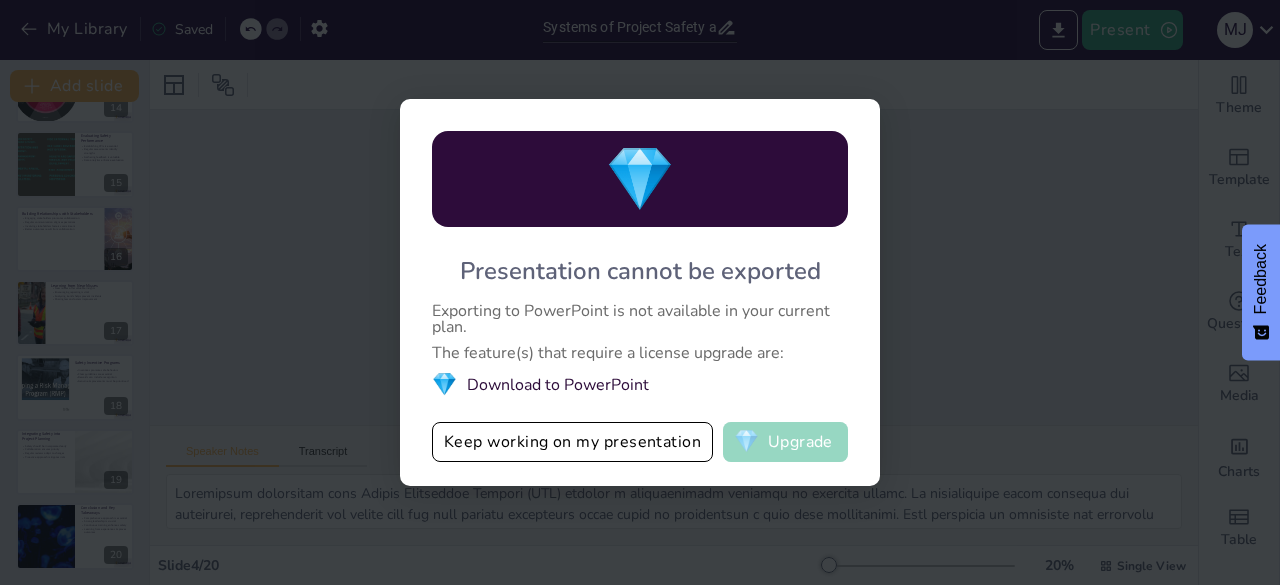 click on "💎 Upgrade" at bounding box center (785, 442) 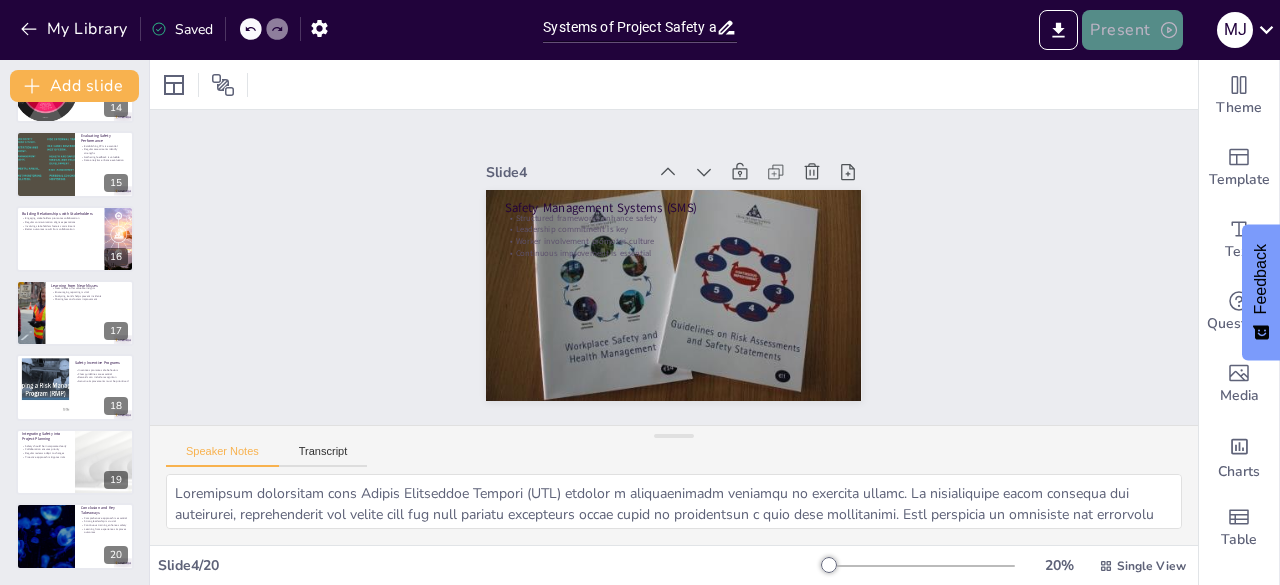 click on "Present" at bounding box center (1132, 30) 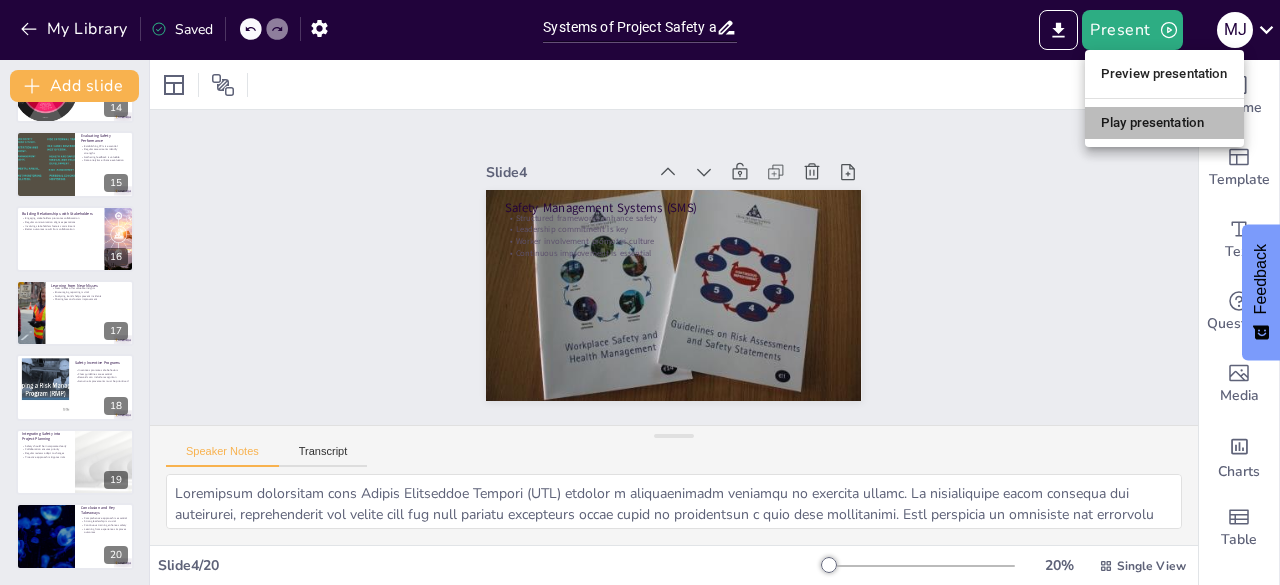 click on "Play presentation" at bounding box center [1164, 123] 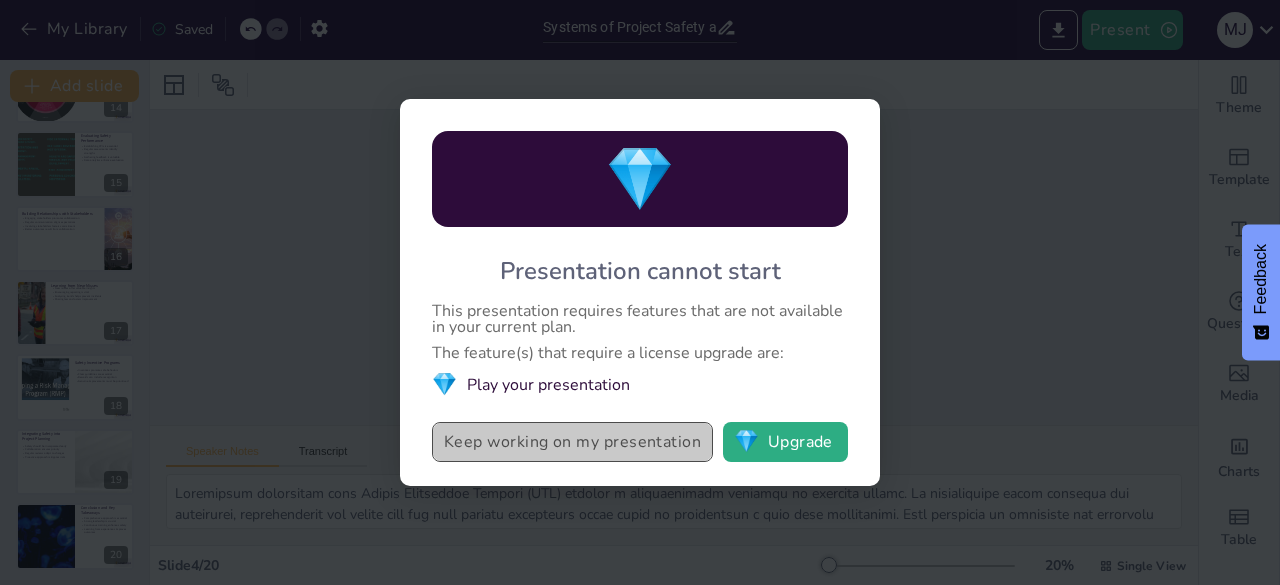 click on "Keep working on my presentation" at bounding box center [572, 442] 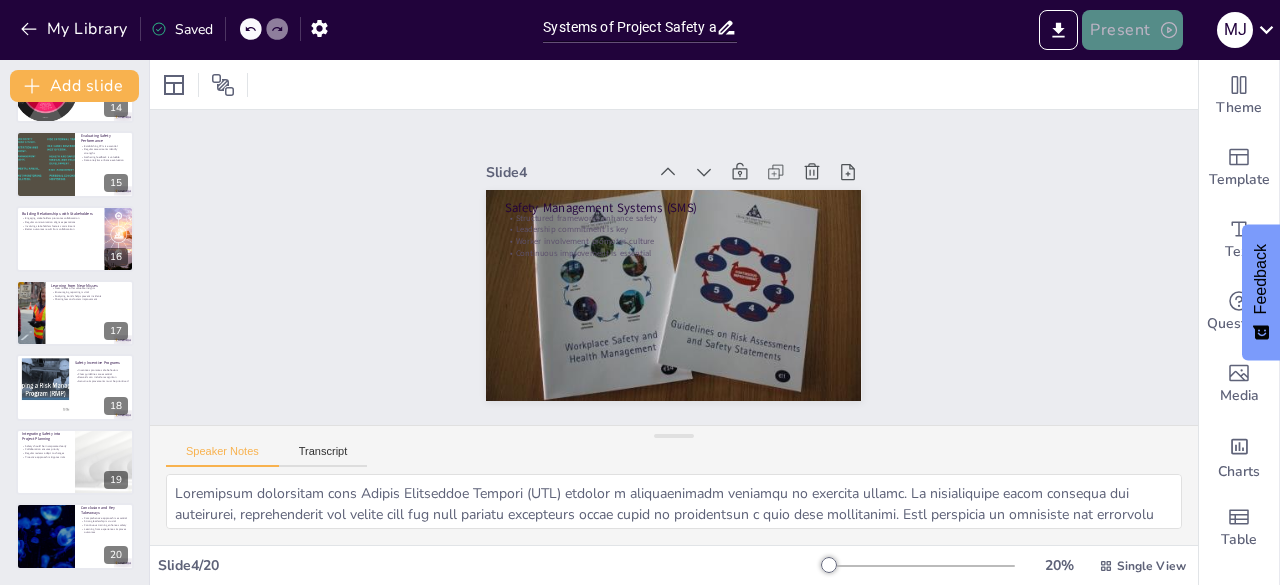 click on "Present" at bounding box center [1132, 30] 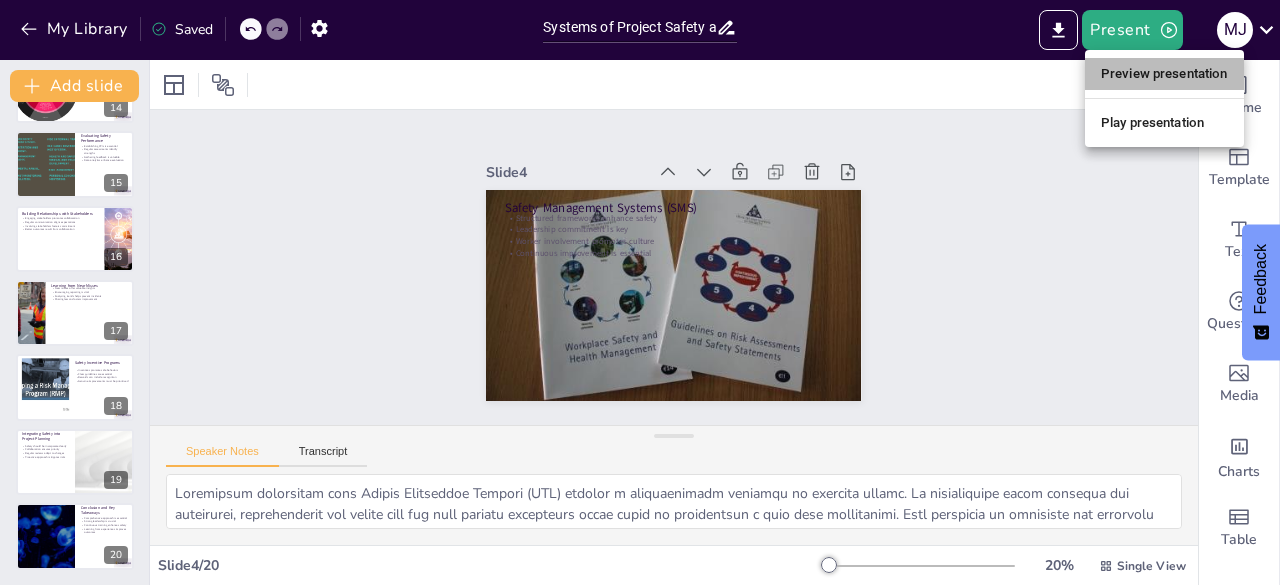 click on "Preview presentation" at bounding box center (1164, 74) 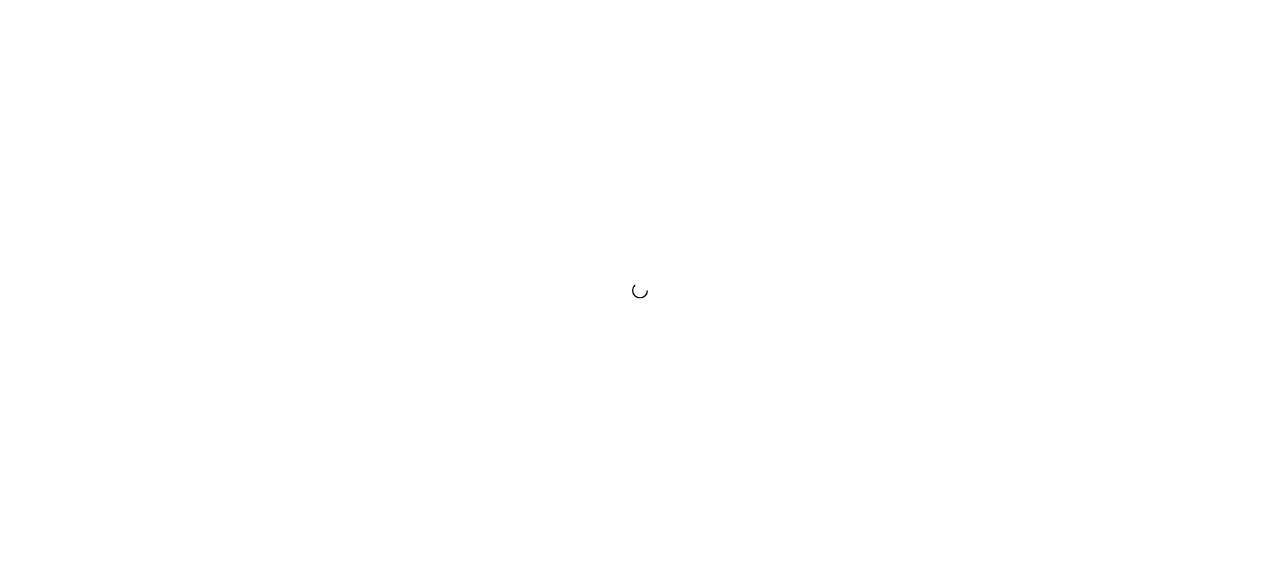 scroll, scrollTop: 0, scrollLeft: 0, axis: both 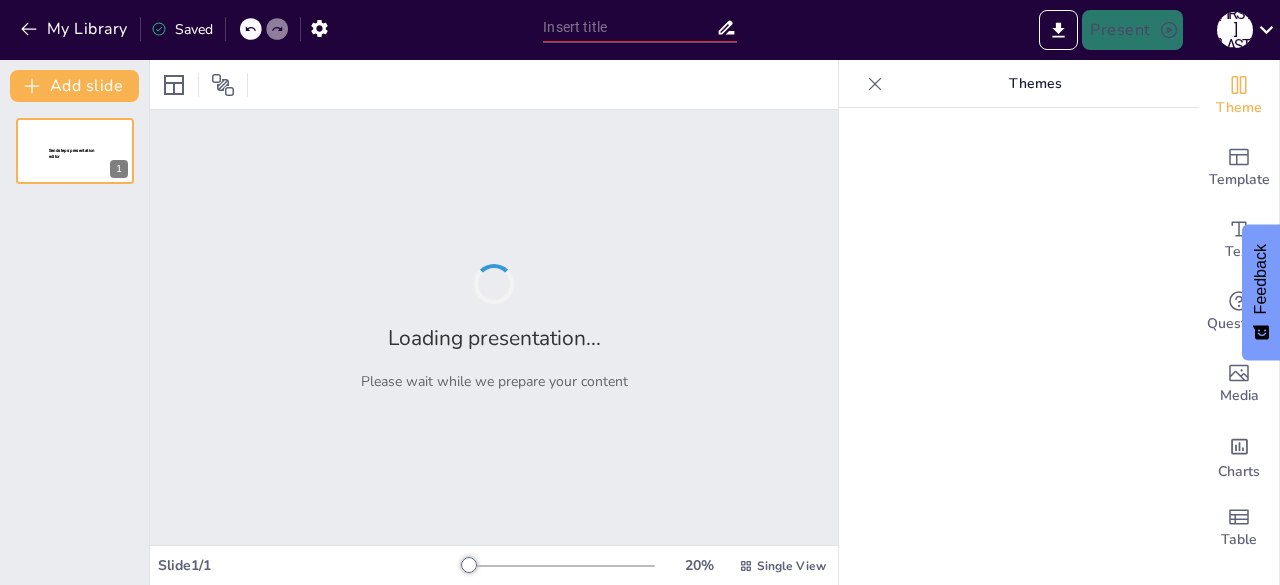 type on "Systems of Project Safety and Risk Management" 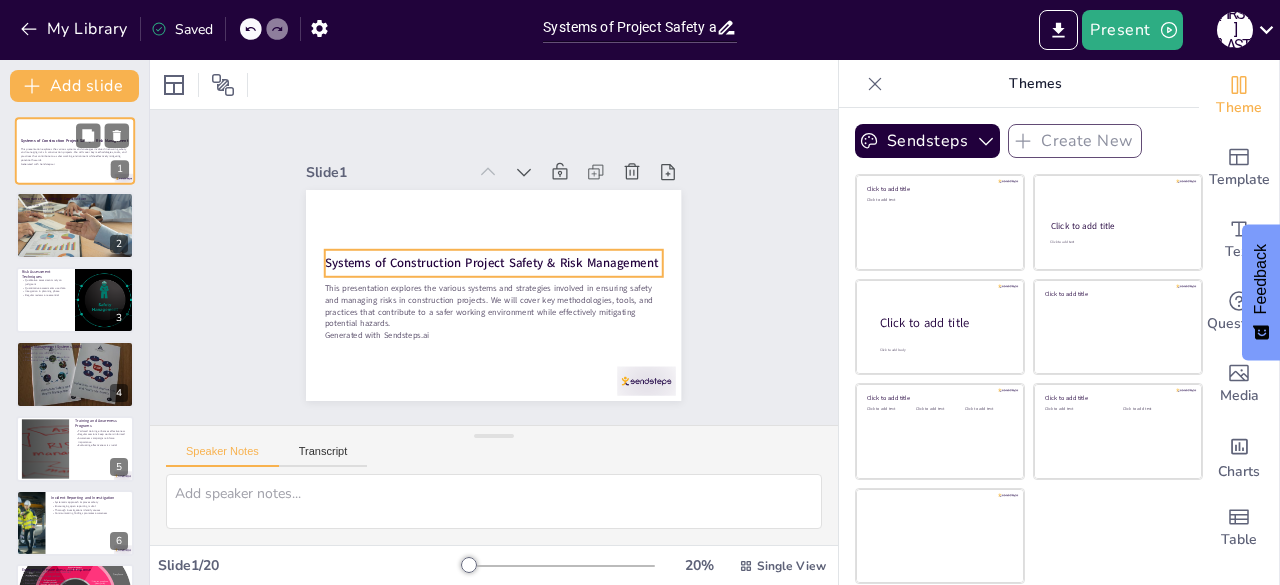 click on "Systems of Construction Project Safety & Risk Management" at bounding box center (74, 140) 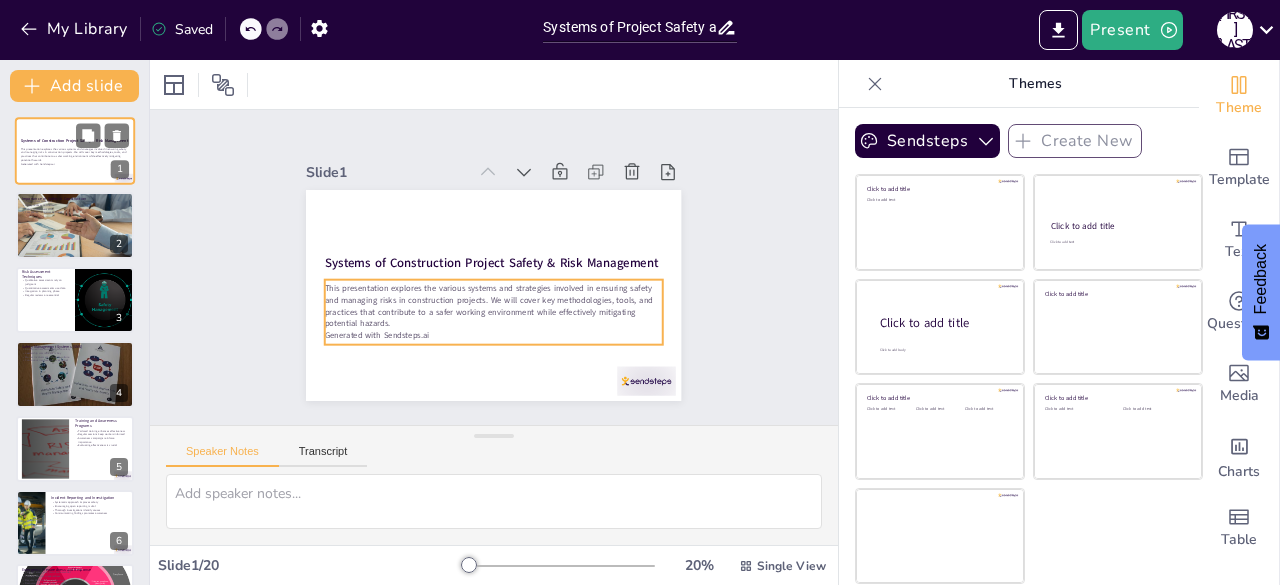 click on "This presentation explores the various systems and strategies involved in ensuring safety and managing risks in construction projects. We will cover key methodologies, tools, and practices that contribute to a safer working environment while effectively mitigating potential hazards. Generated with Sendsteps.ai" at bounding box center (75, 156) 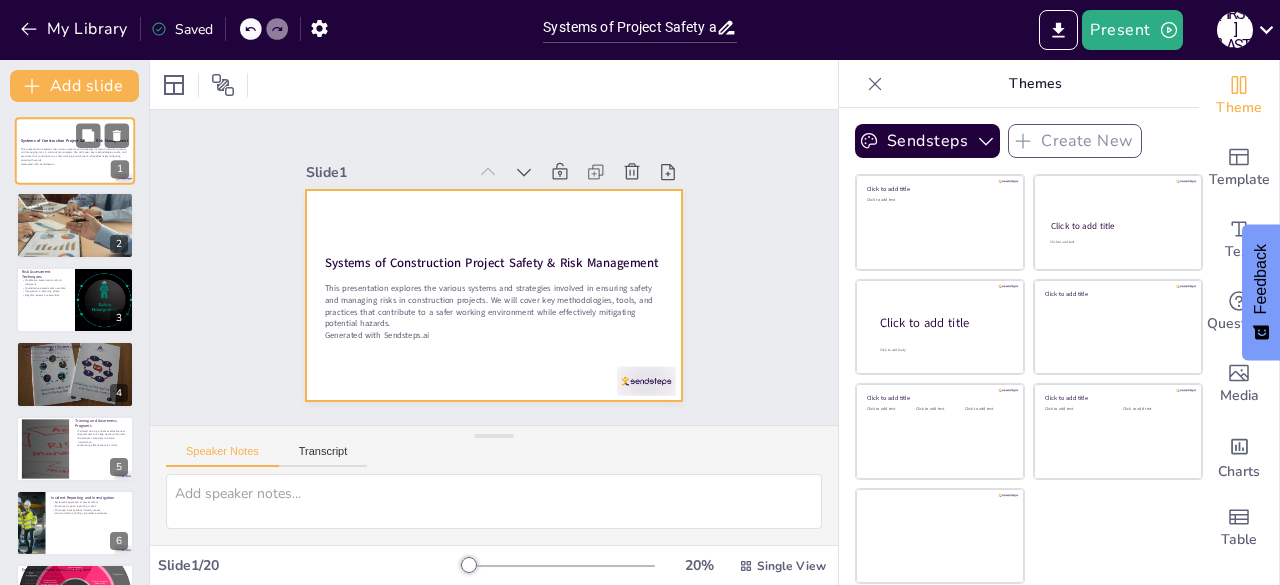 click on "Systems of Construction Project Safety & Risk Management This presentation explores the various systems and strategies involved in ensuring safety and managing risks in construction projects. We will cover key methodologies, tools, and practices that contribute to a safer working environment while effectively mitigating potential hazards. Generated with Sendsteps.ai" at bounding box center [75, 117] 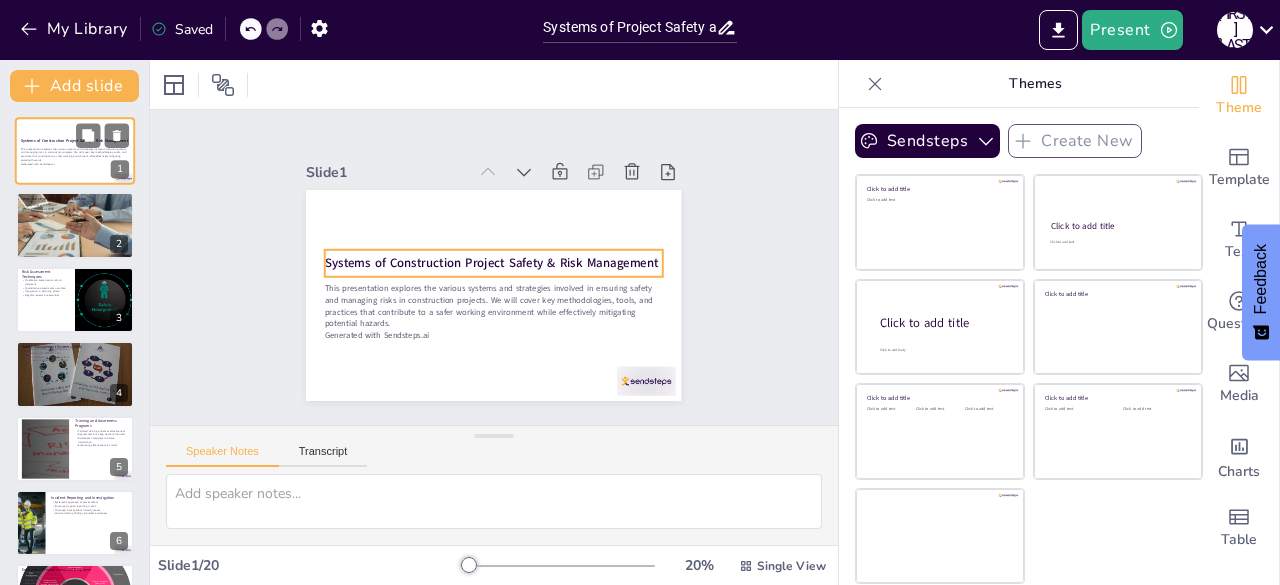click on "Systems of Construction Project Safety & Risk Management" at bounding box center [75, 141] 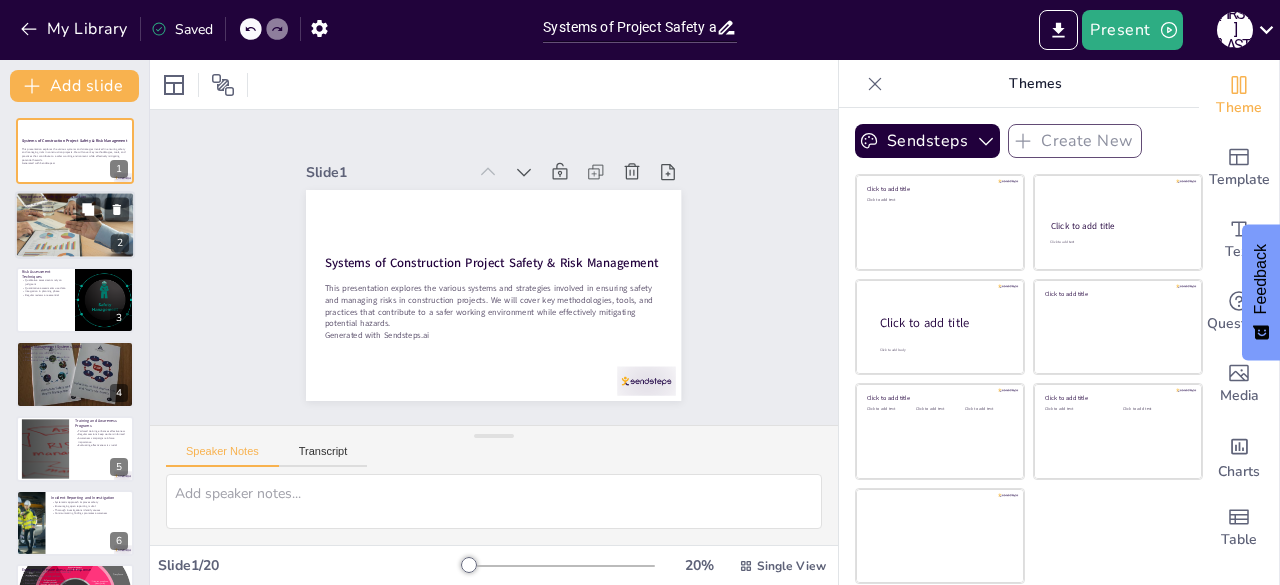 click on "Safety fosters teamwork" at bounding box center (75, 208) 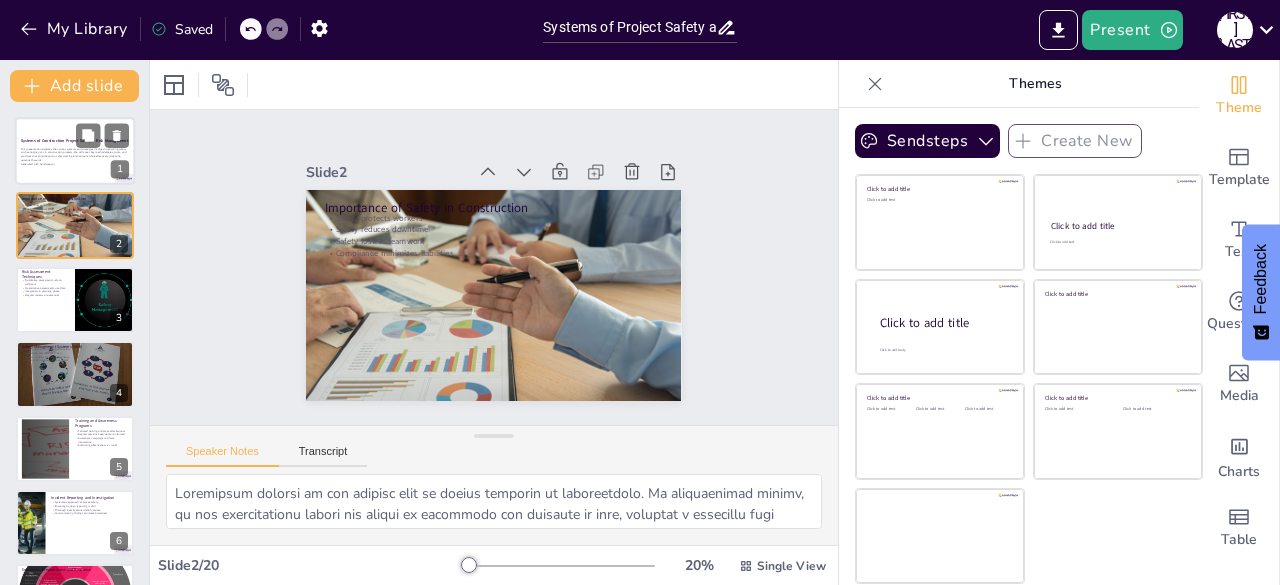 click at bounding box center (75, 151) 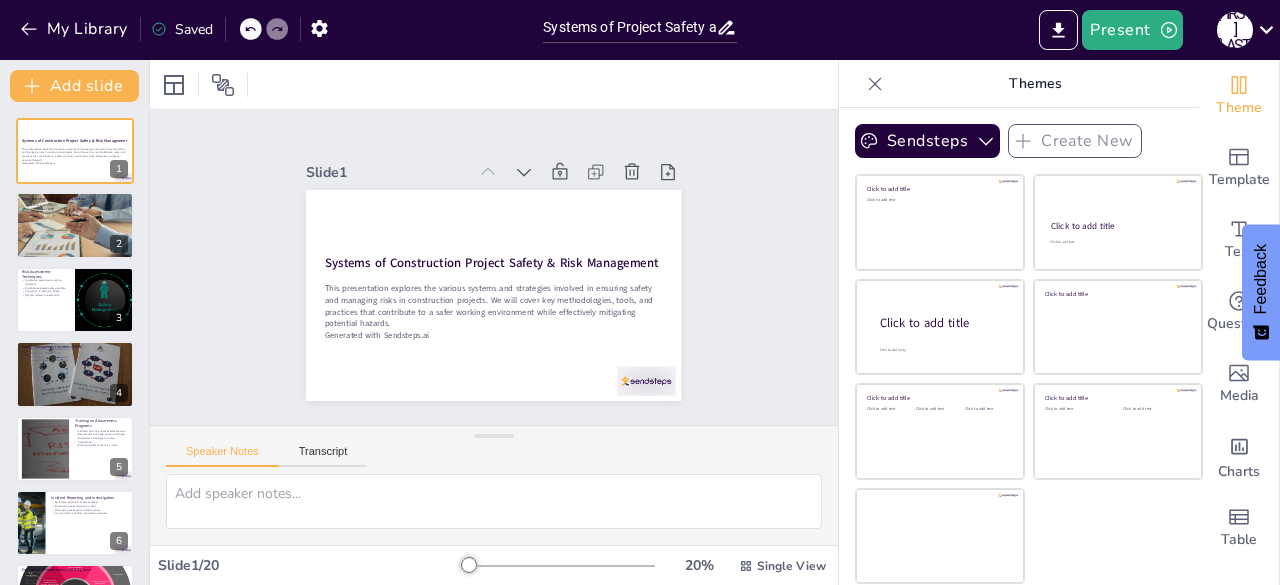 click on "Themes" at bounding box center [1035, 84] 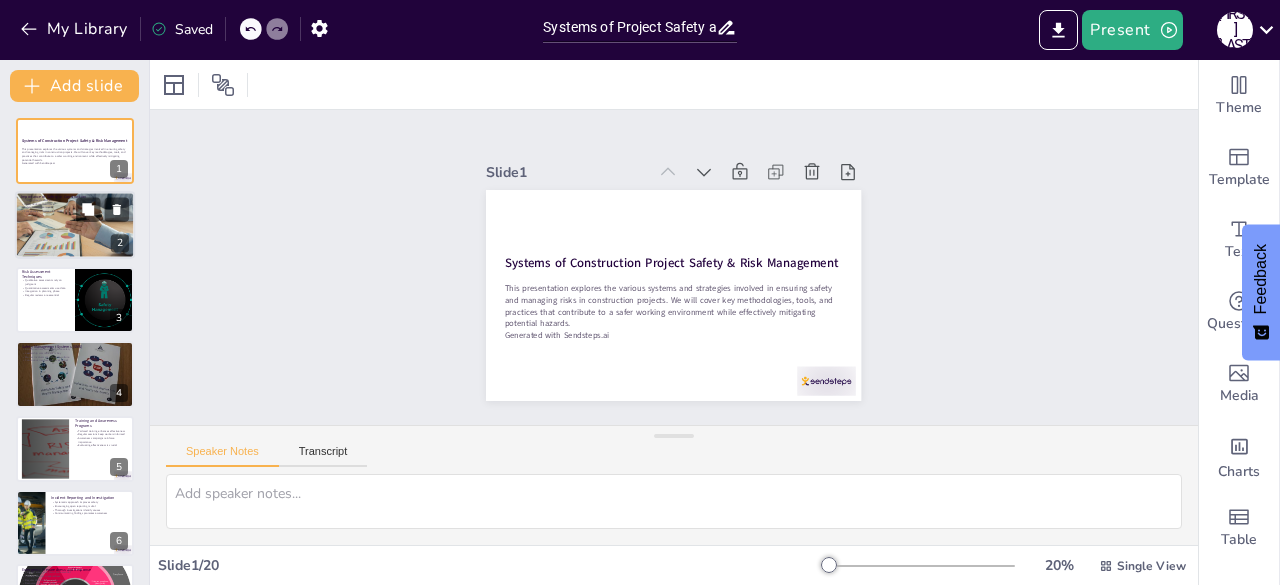 click at bounding box center [75, 225] 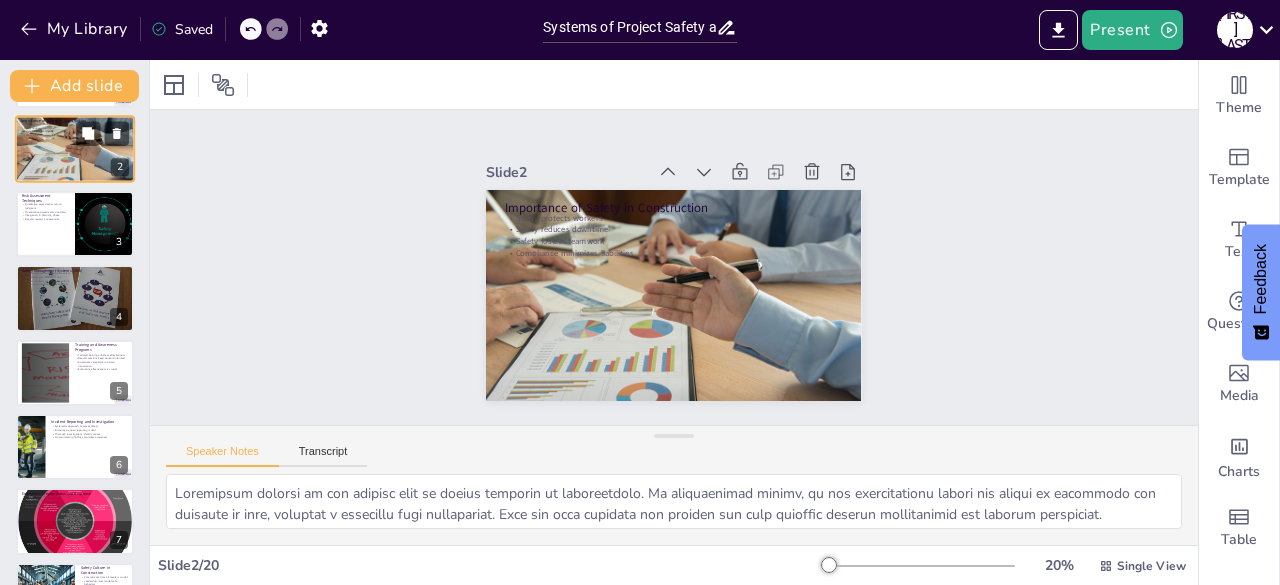 scroll, scrollTop: 80, scrollLeft: 0, axis: vertical 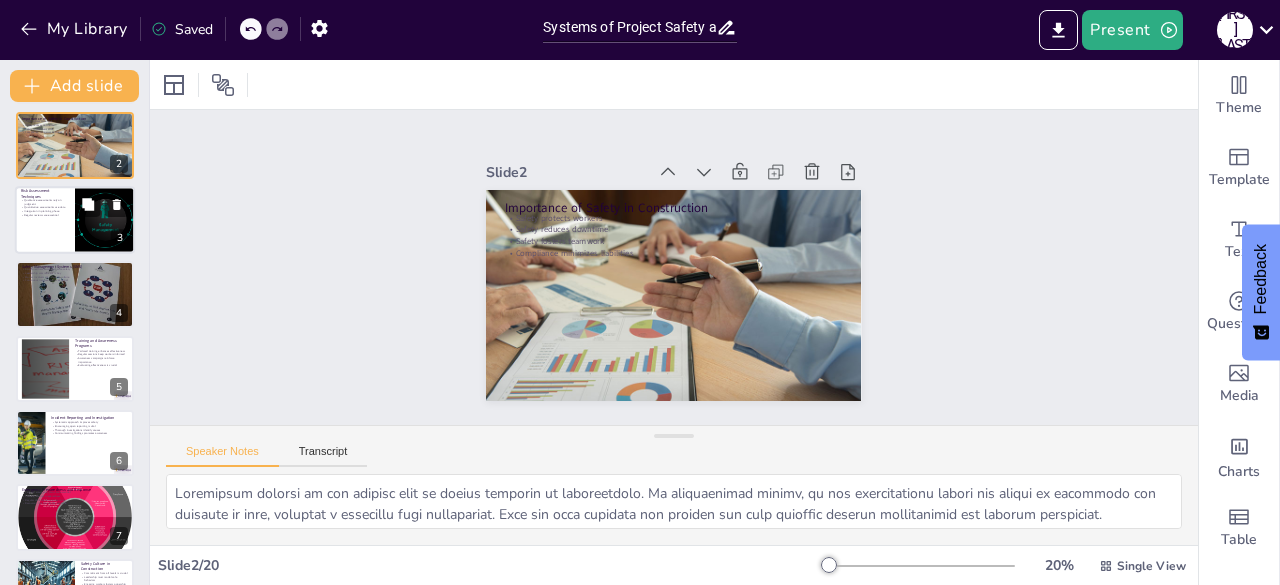 click at bounding box center [75, 220] 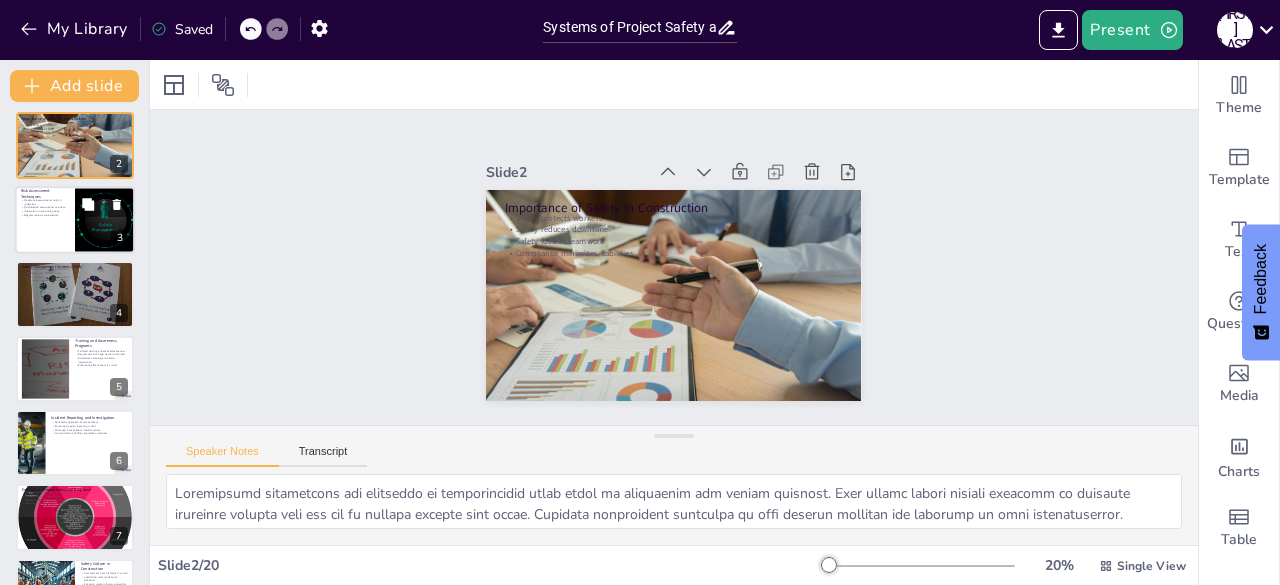 scroll, scrollTop: 0, scrollLeft: 0, axis: both 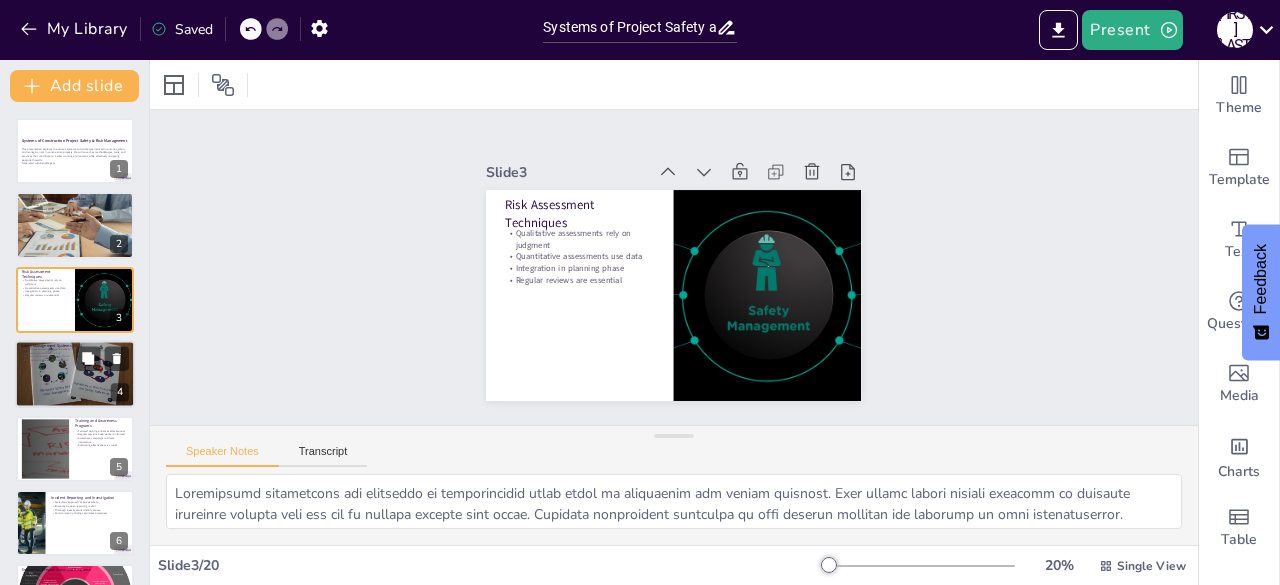 click on "Continuous improvement is essential" at bounding box center [75, 361] 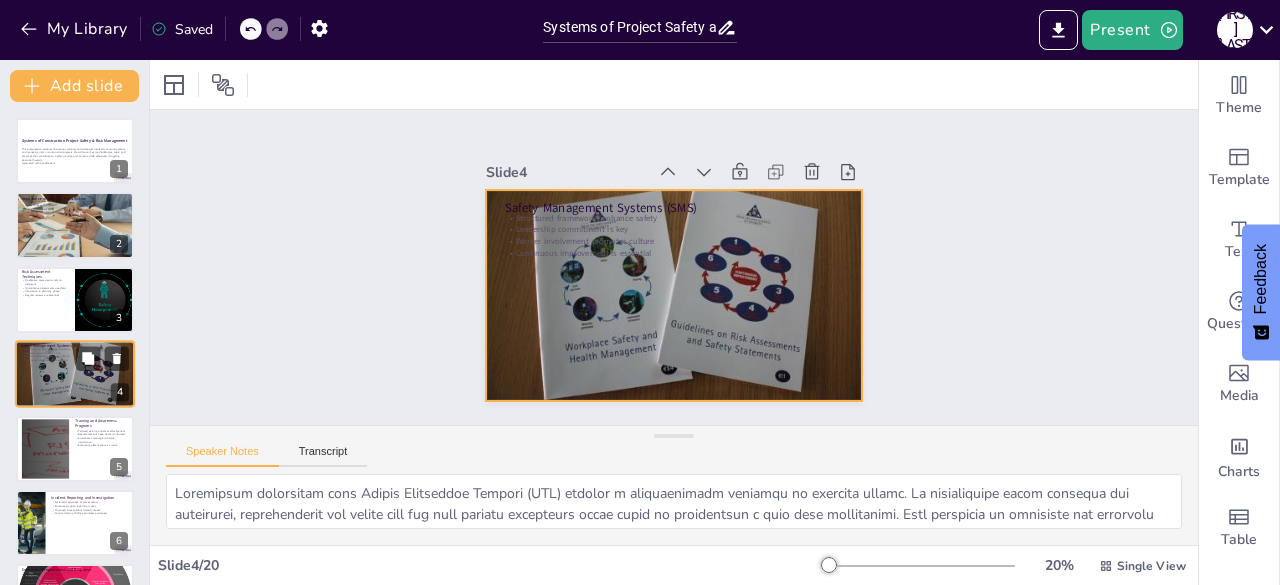 scroll, scrollTop: 30, scrollLeft: 0, axis: vertical 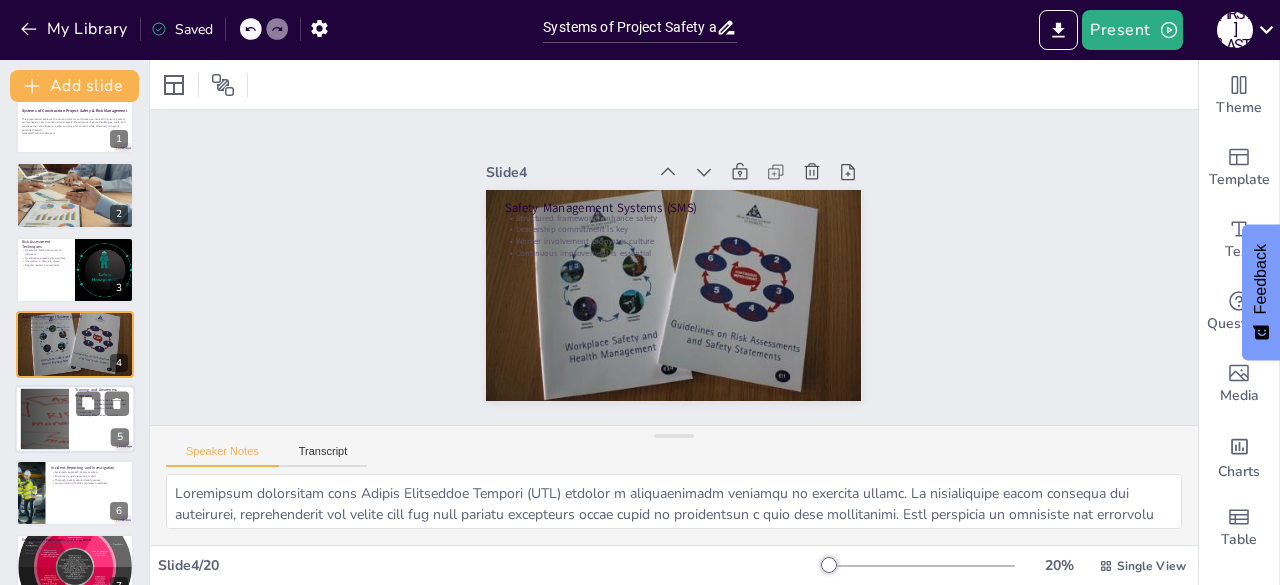 click at bounding box center (75, 419) 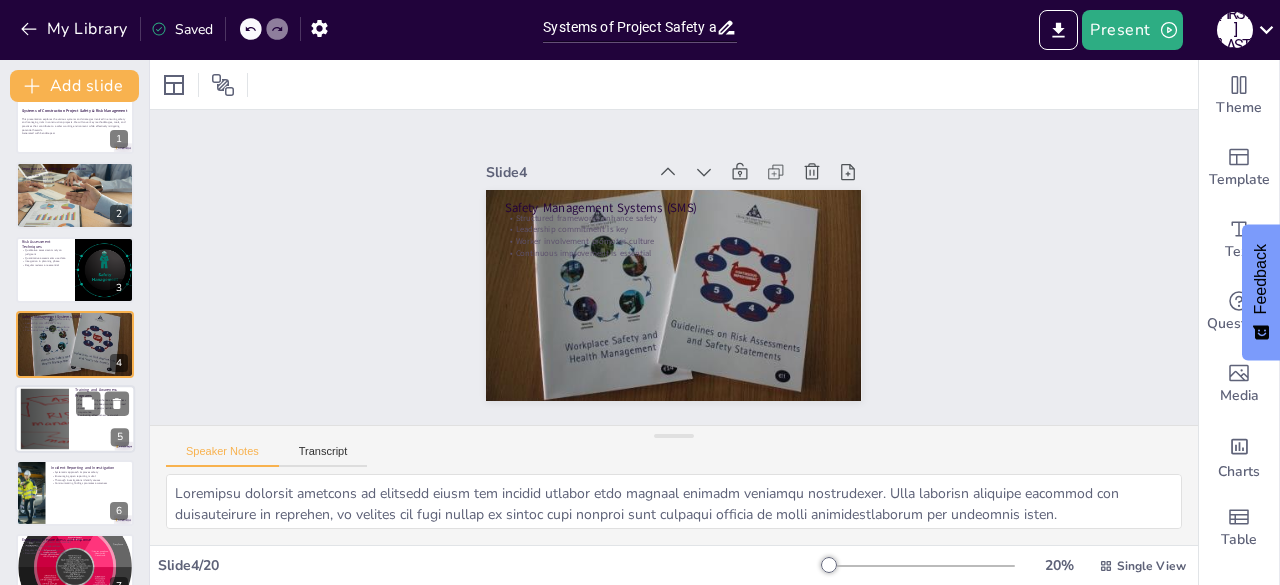 scroll, scrollTop: 105, scrollLeft: 0, axis: vertical 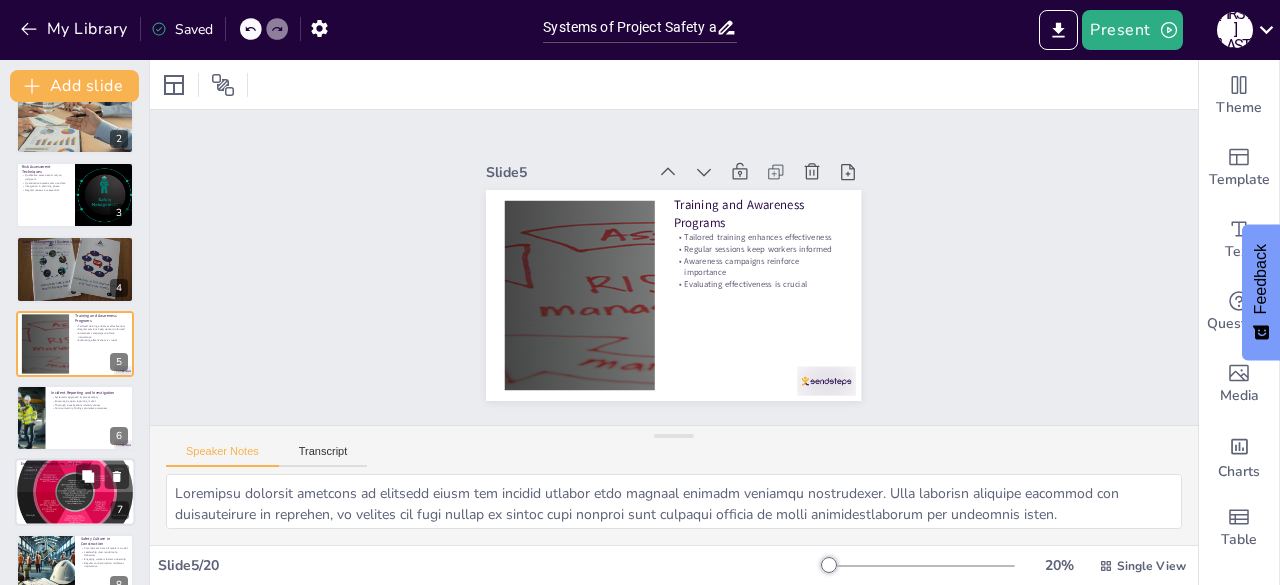 click at bounding box center [75, 492] 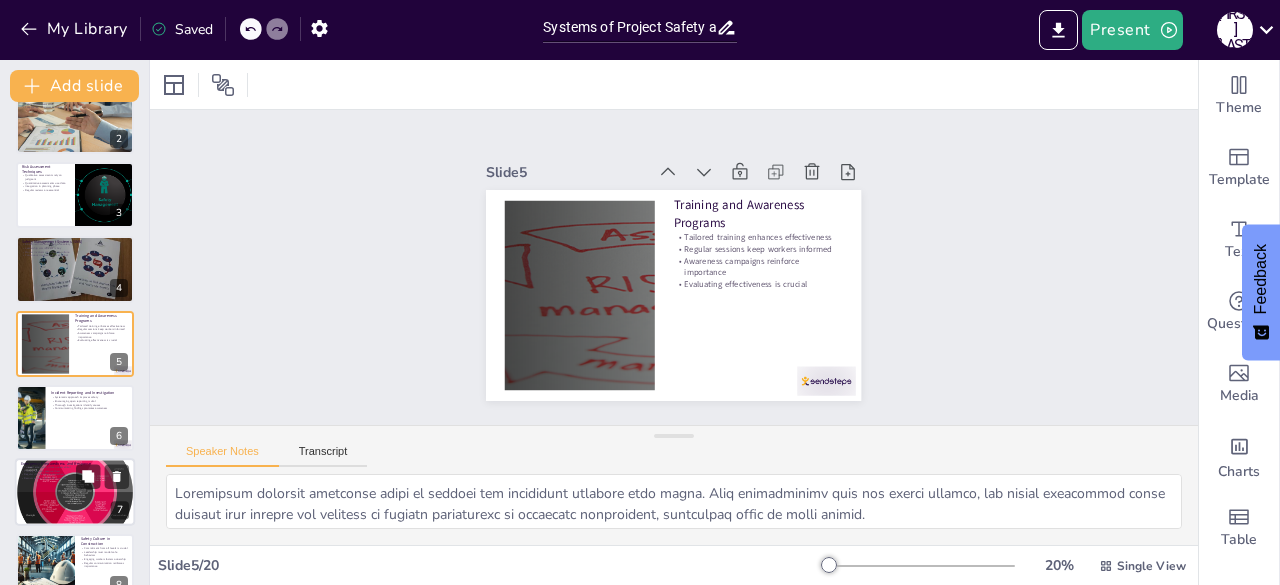 scroll, scrollTop: 254, scrollLeft: 0, axis: vertical 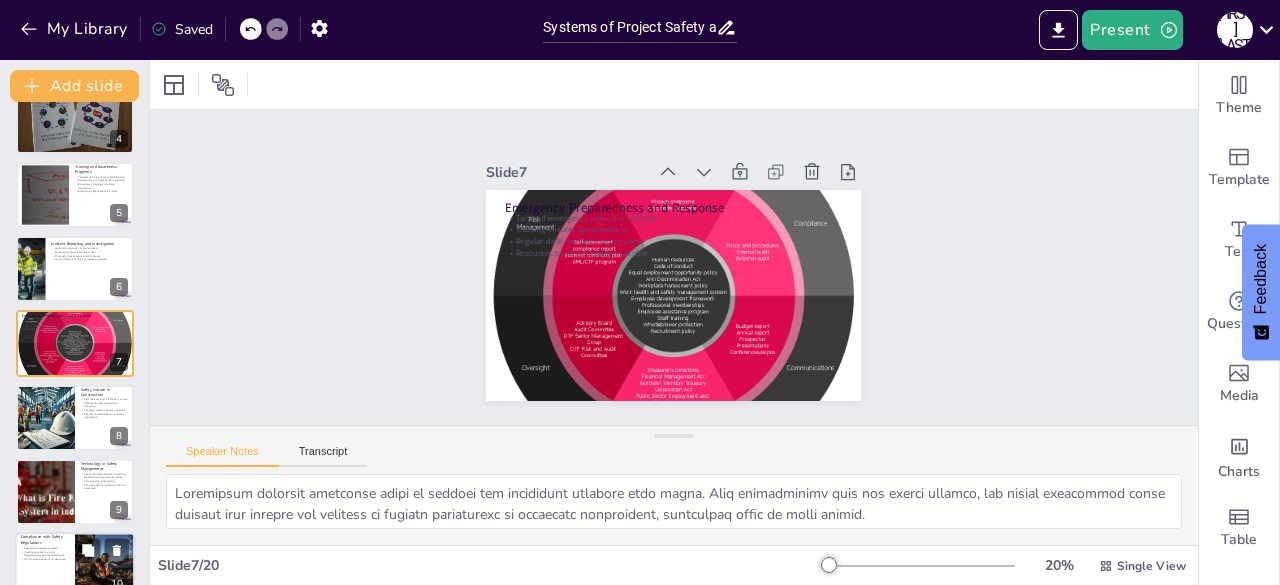 click on "Regulations protect workers" at bounding box center (45, 549) 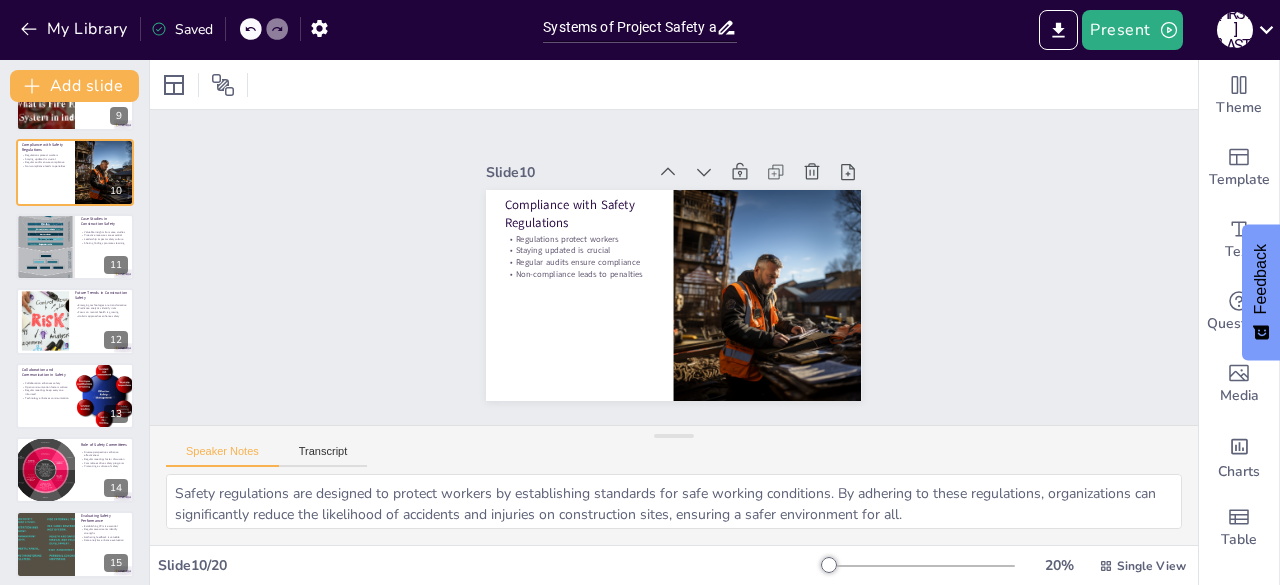 scroll, scrollTop: 649, scrollLeft: 0, axis: vertical 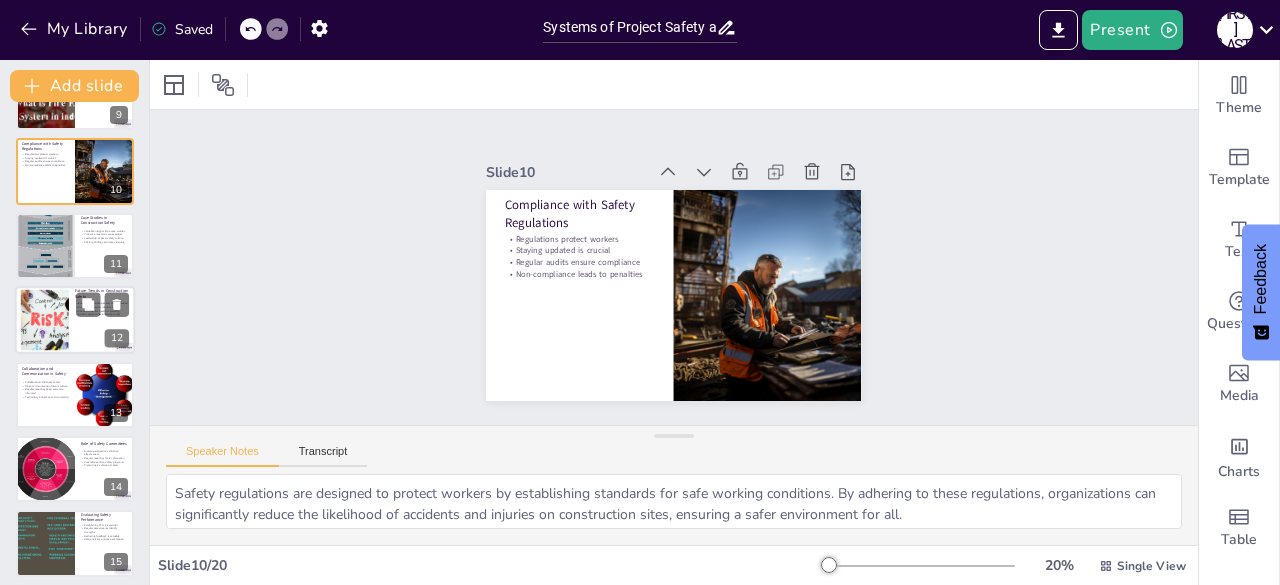 click at bounding box center (45, 320) 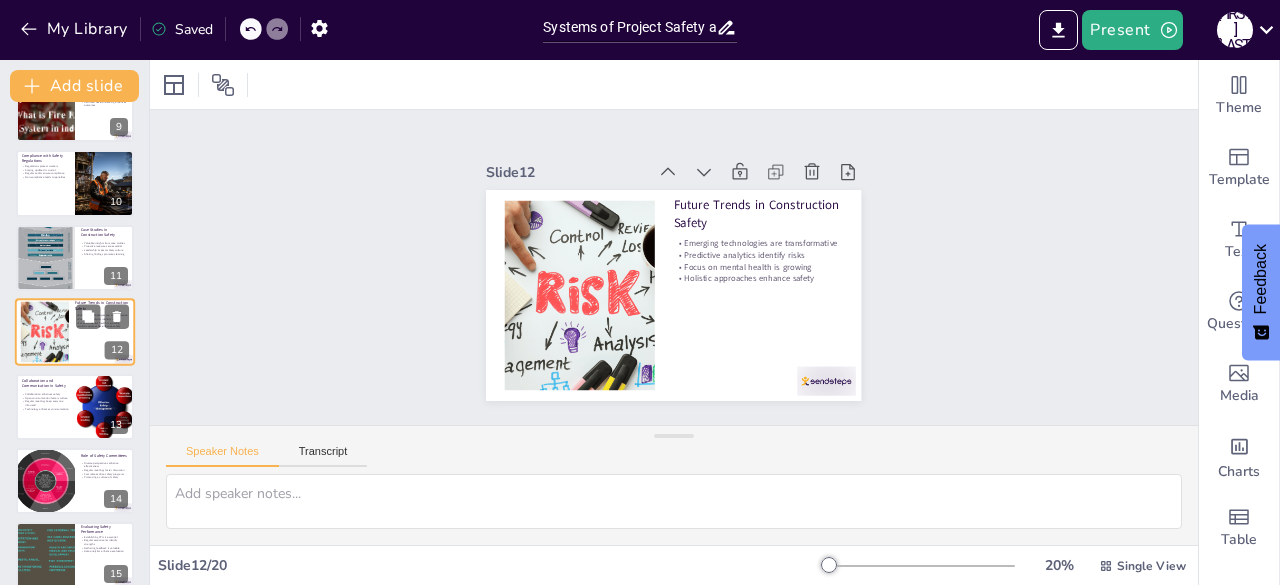 scroll, scrollTop: 641, scrollLeft: 0, axis: vertical 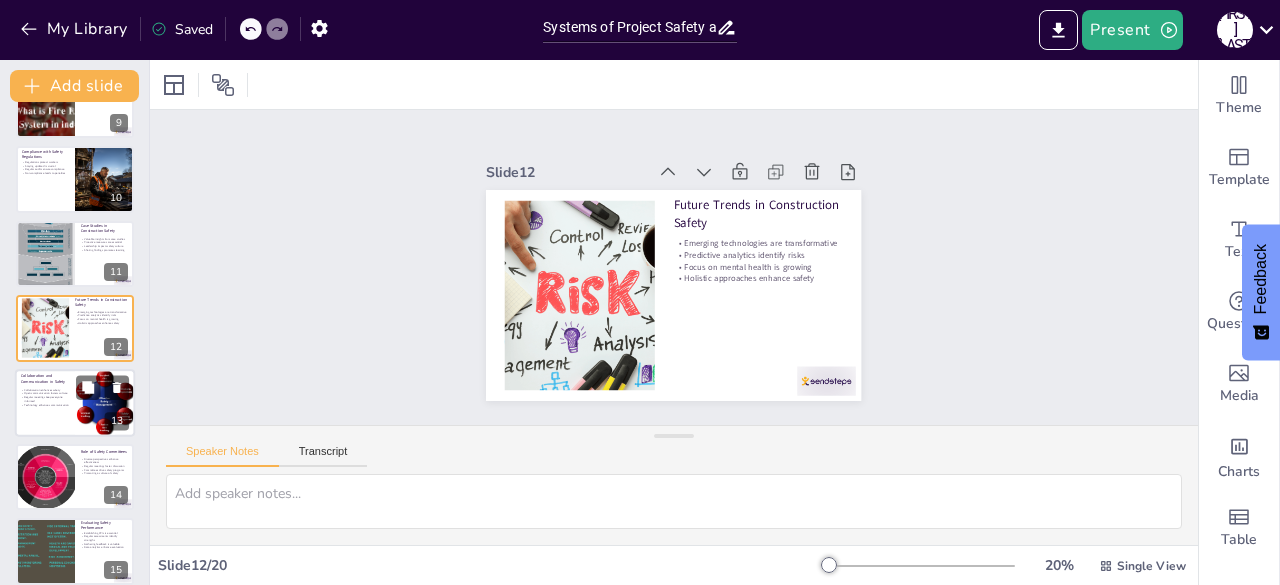 click on "Collaboration and Communication in Safety" at bounding box center (45, 378) 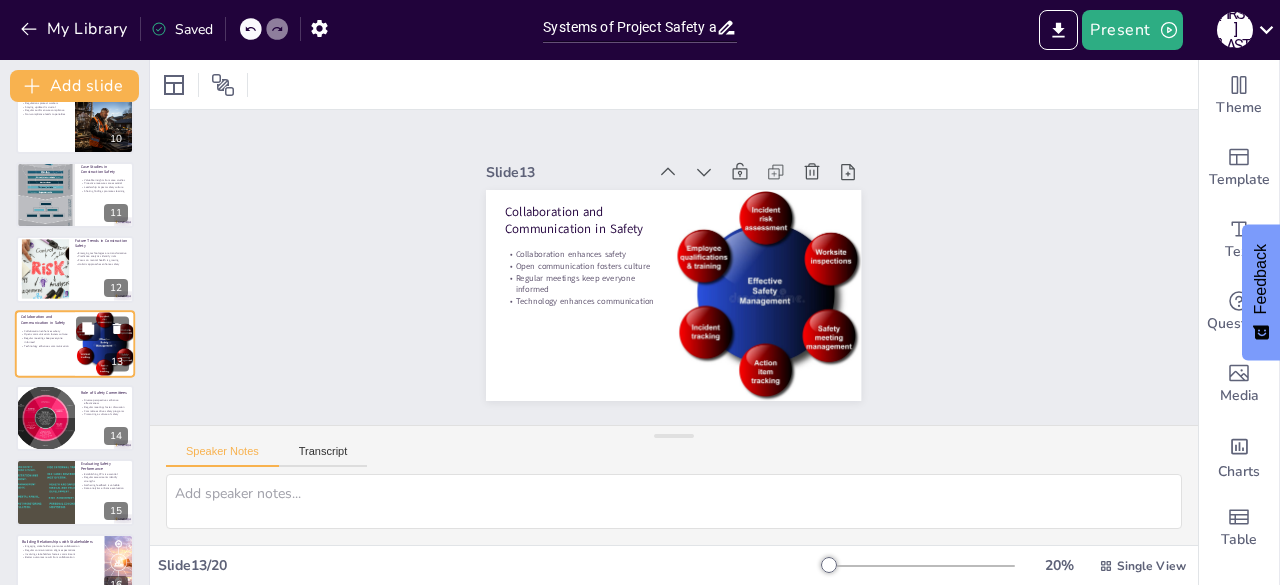 scroll, scrollTop: 734, scrollLeft: 0, axis: vertical 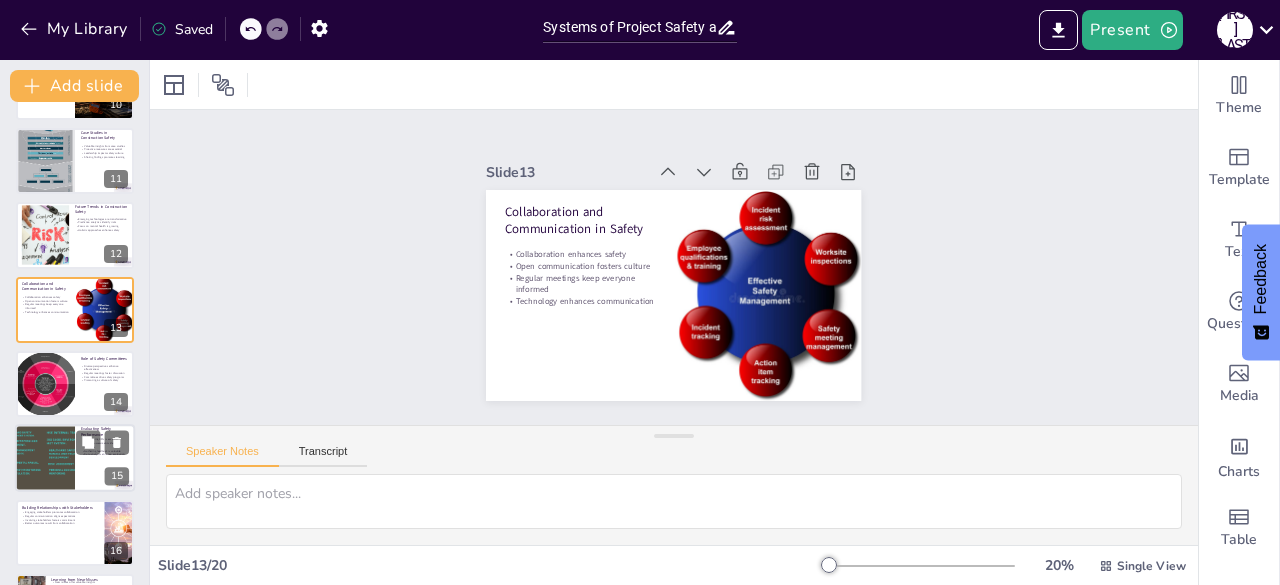 click at bounding box center [45, 459] 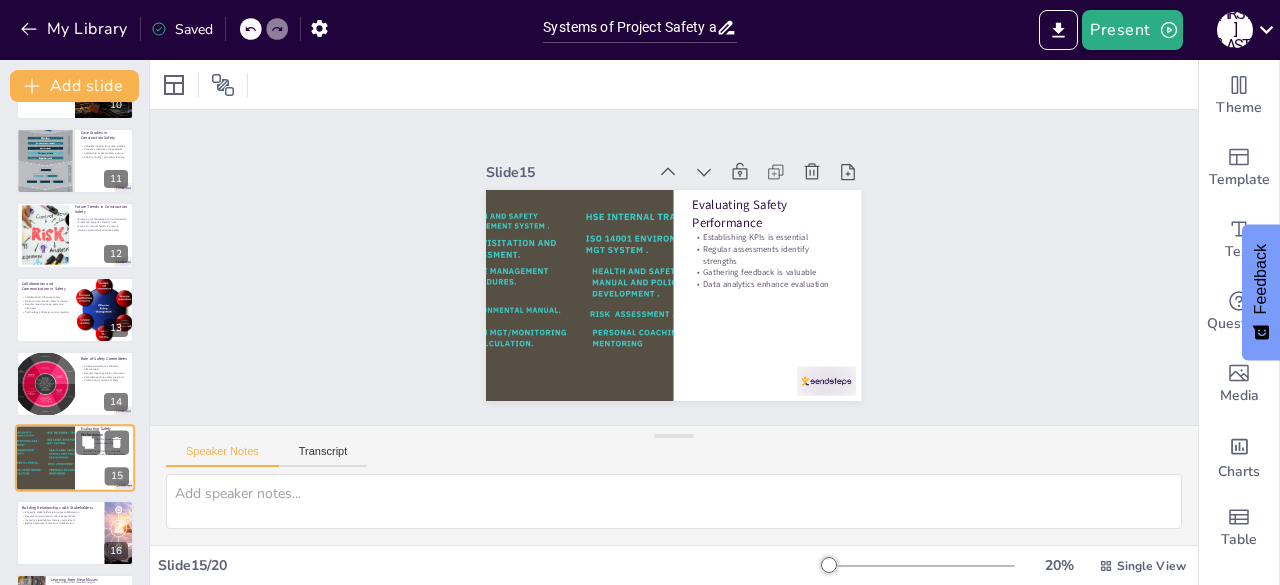 scroll, scrollTop: 848, scrollLeft: 0, axis: vertical 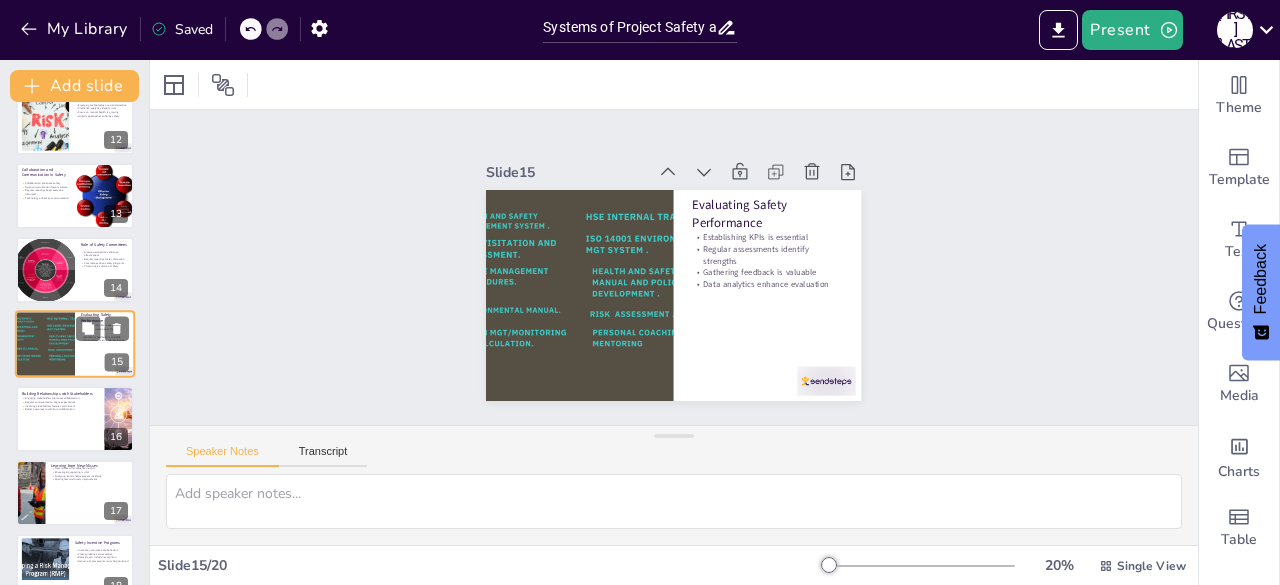 click on "Analyzing trends helps prevent incidents" at bounding box center [89, 476] 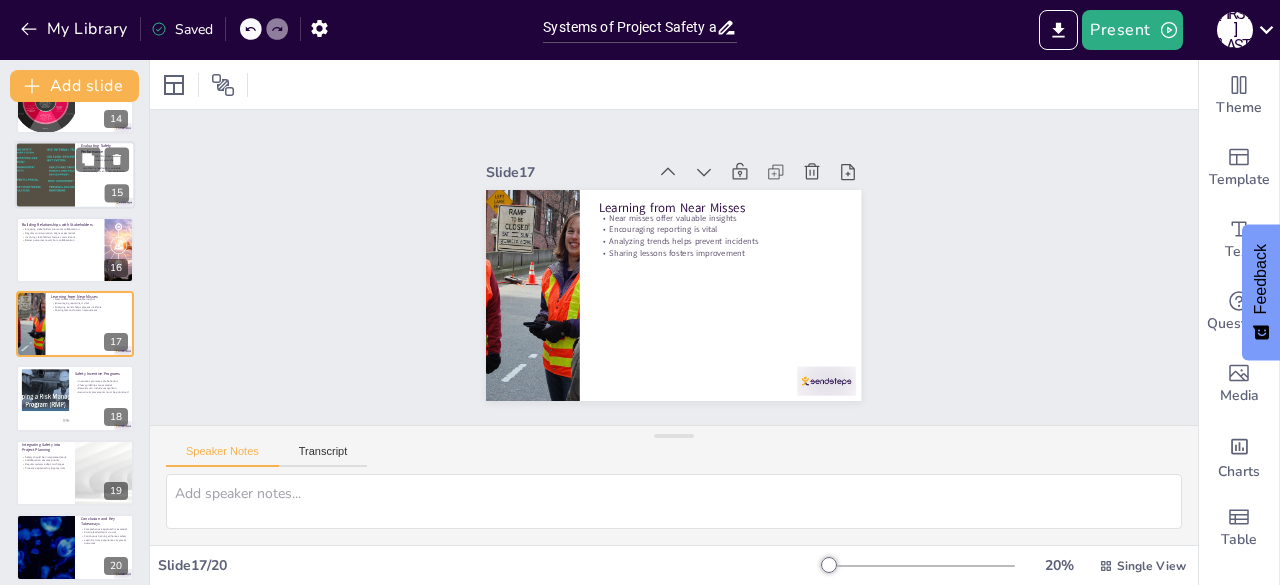 scroll, scrollTop: 1024, scrollLeft: 0, axis: vertical 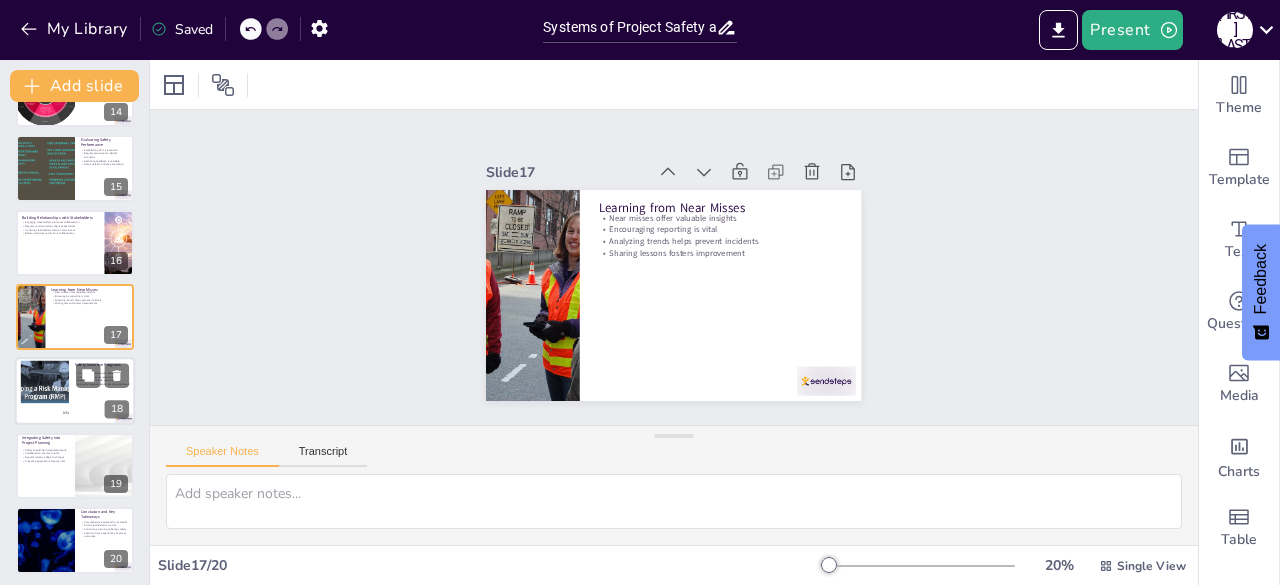 click at bounding box center (45, 391) 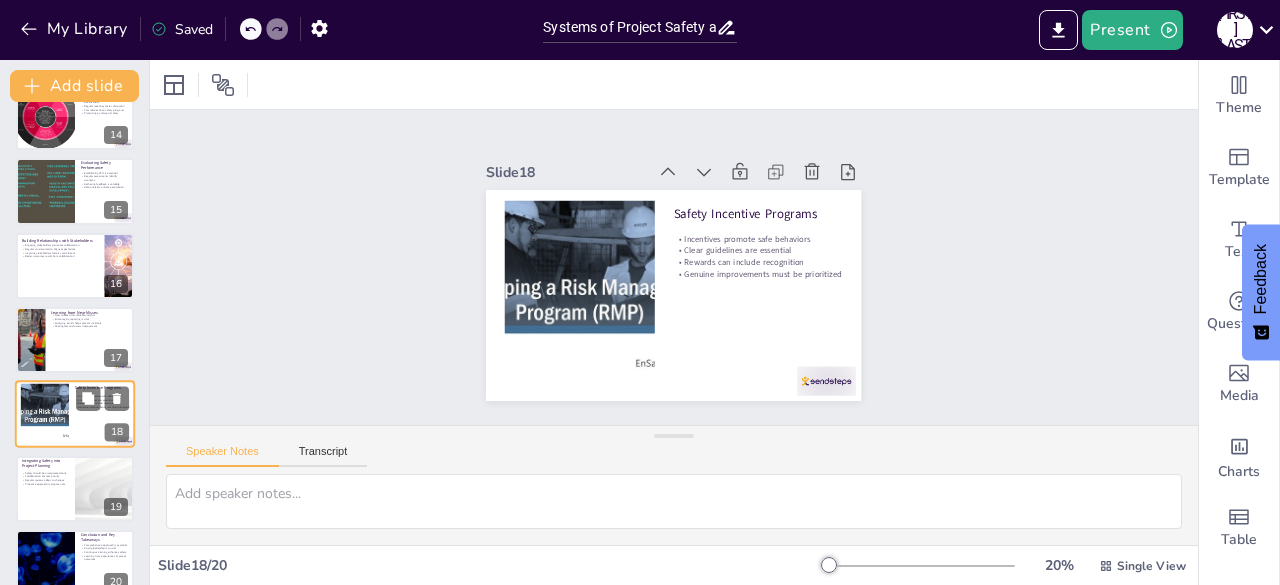 scroll, scrollTop: 1028, scrollLeft: 0, axis: vertical 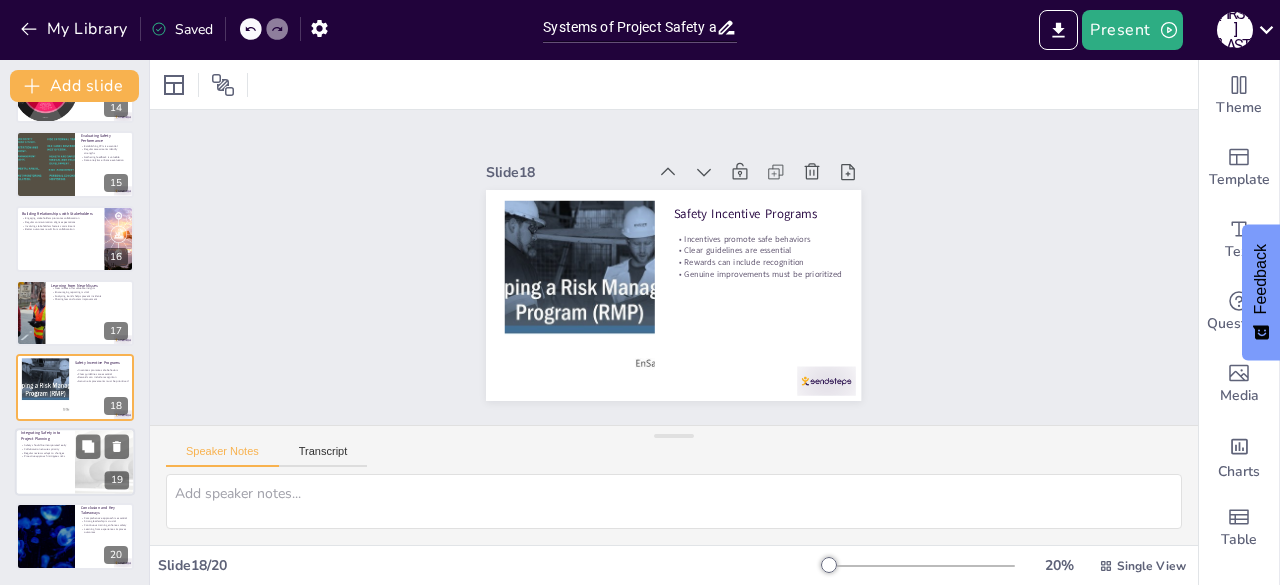 click at bounding box center [75, 462] 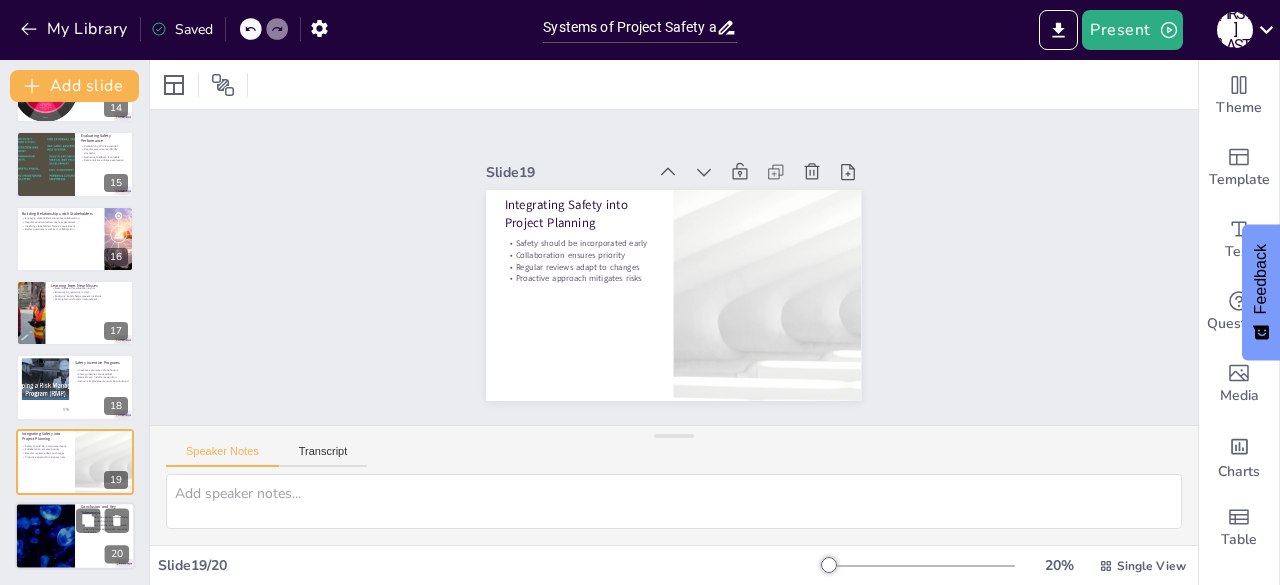 click at bounding box center (45, 536) 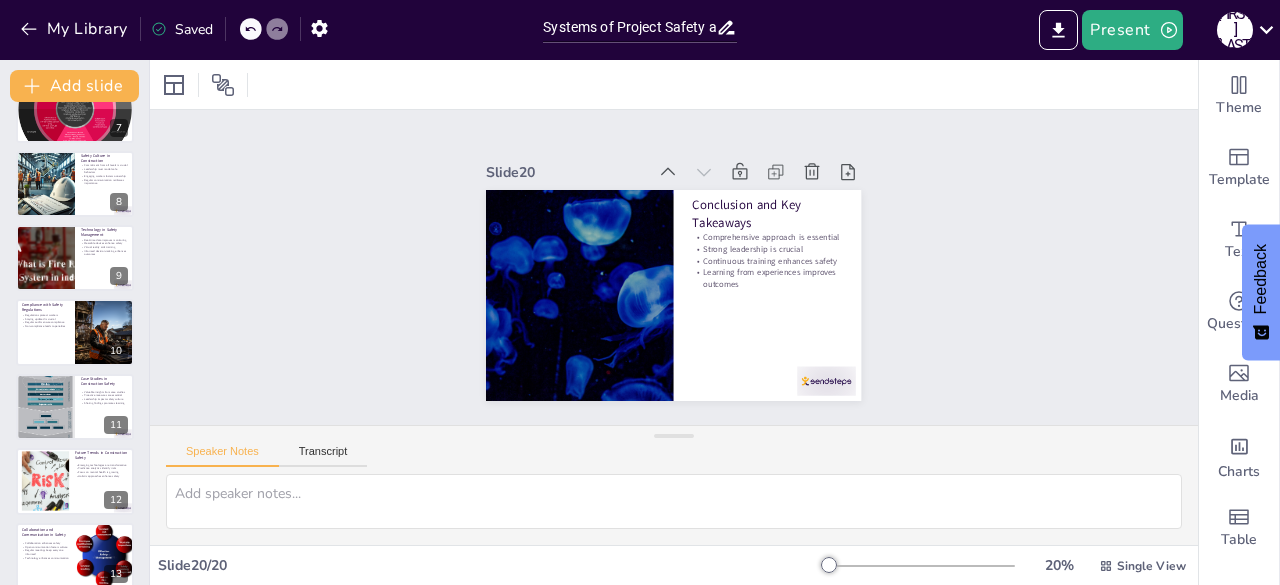 scroll, scrollTop: 0, scrollLeft: 0, axis: both 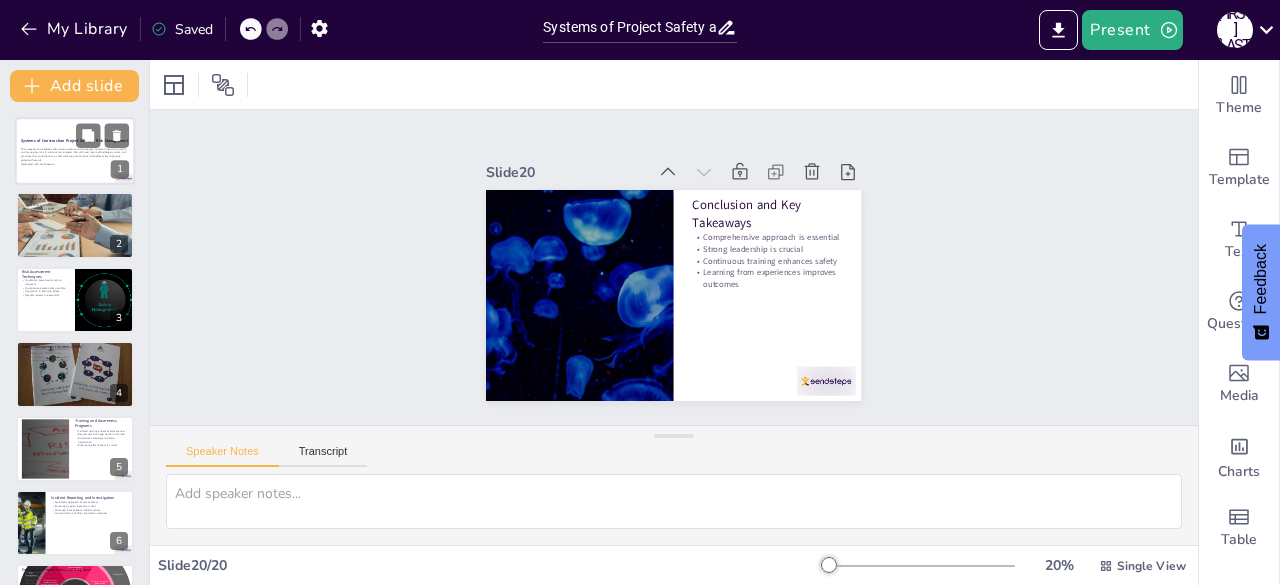 click at bounding box center [75, 151] 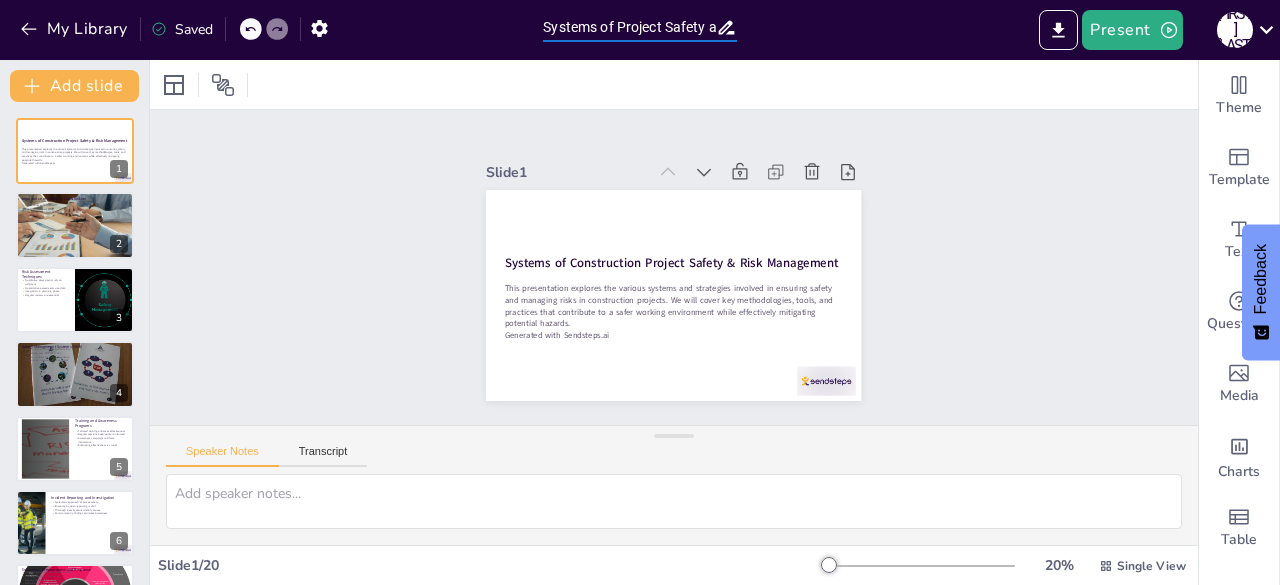 click on "Systems of Project Safety and Risk Management" at bounding box center [629, 27] 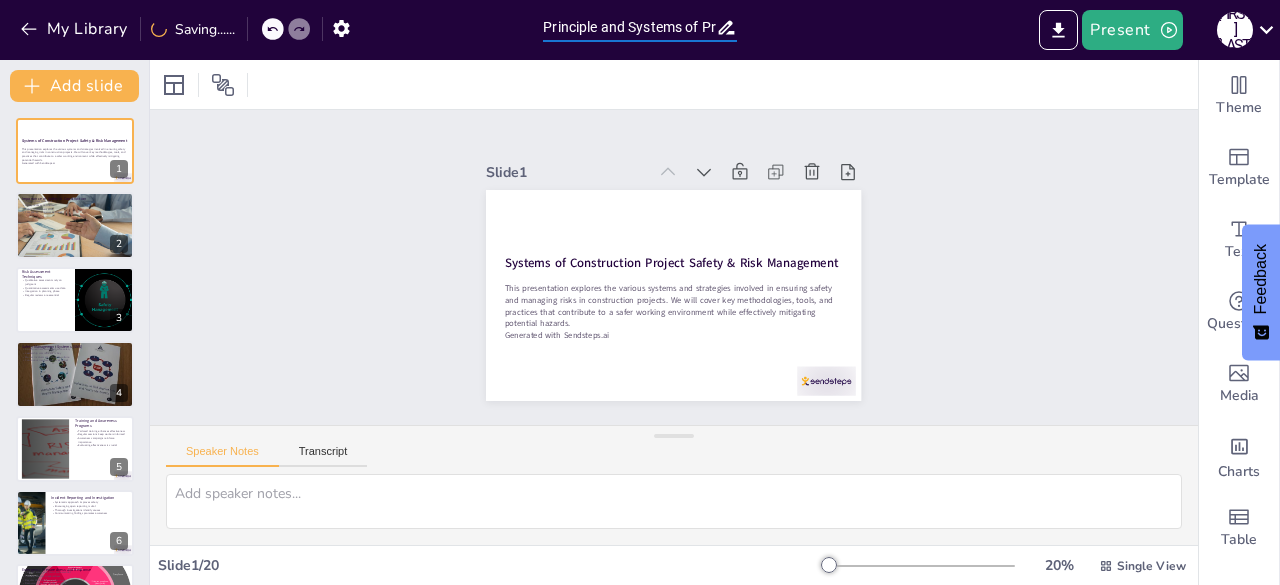 type on "Principle and Systems of Project Safety and Risk Management" 